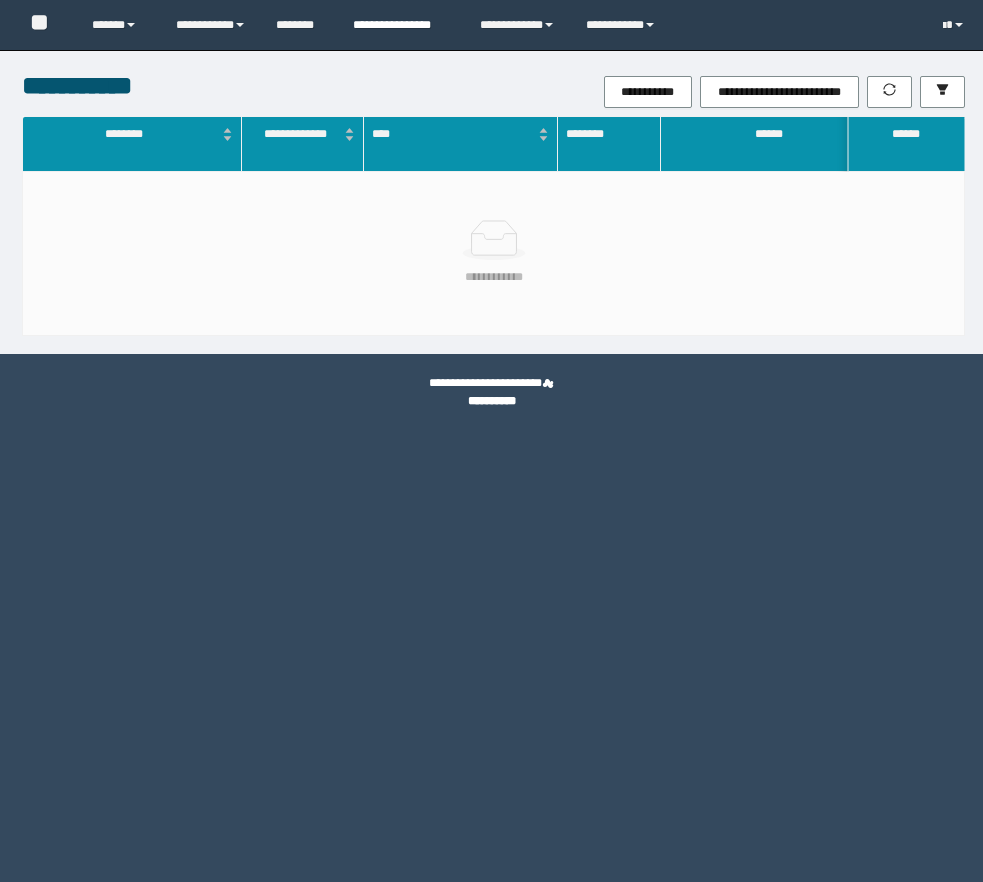 scroll, scrollTop: 0, scrollLeft: 0, axis: both 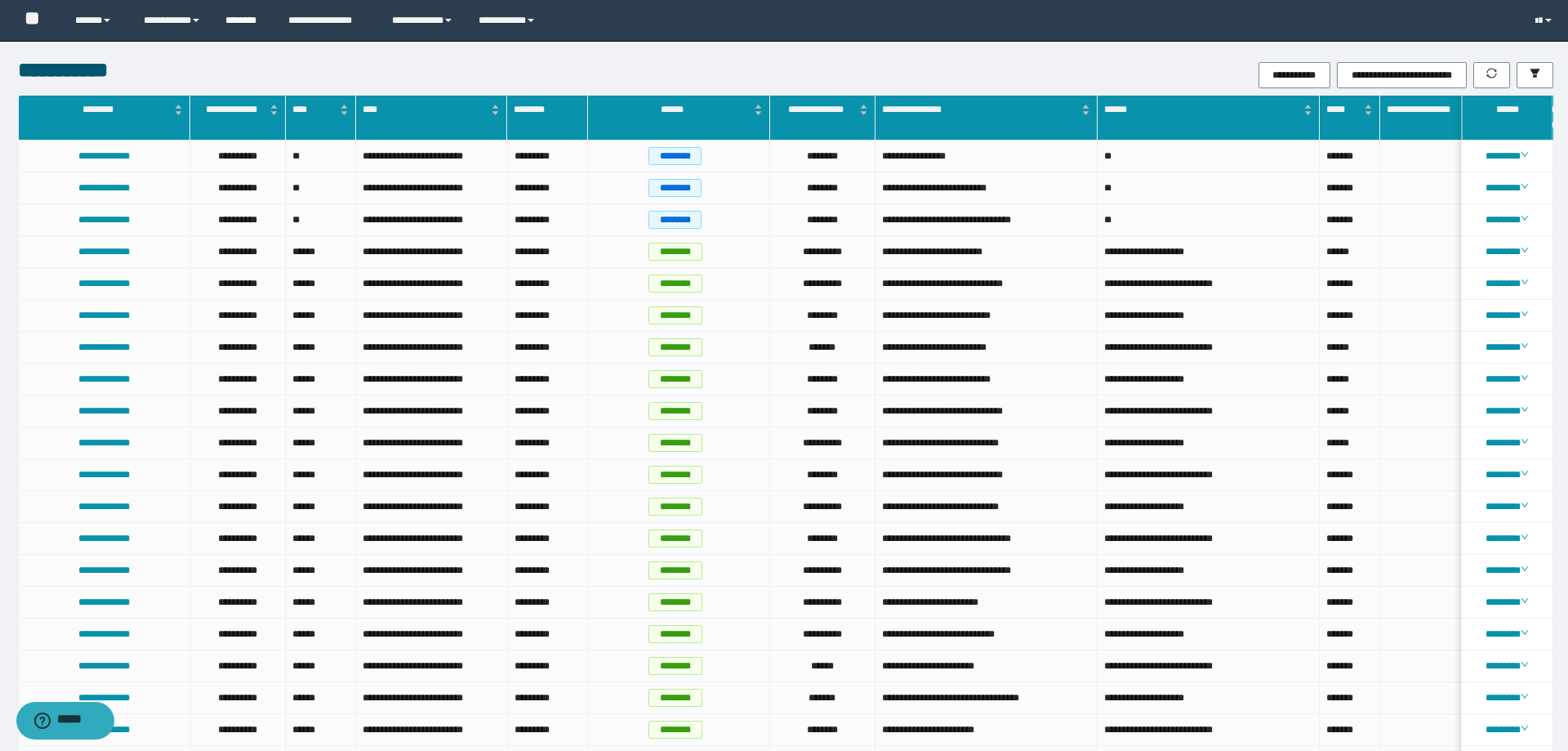 click on "********" at bounding box center [244, 20] 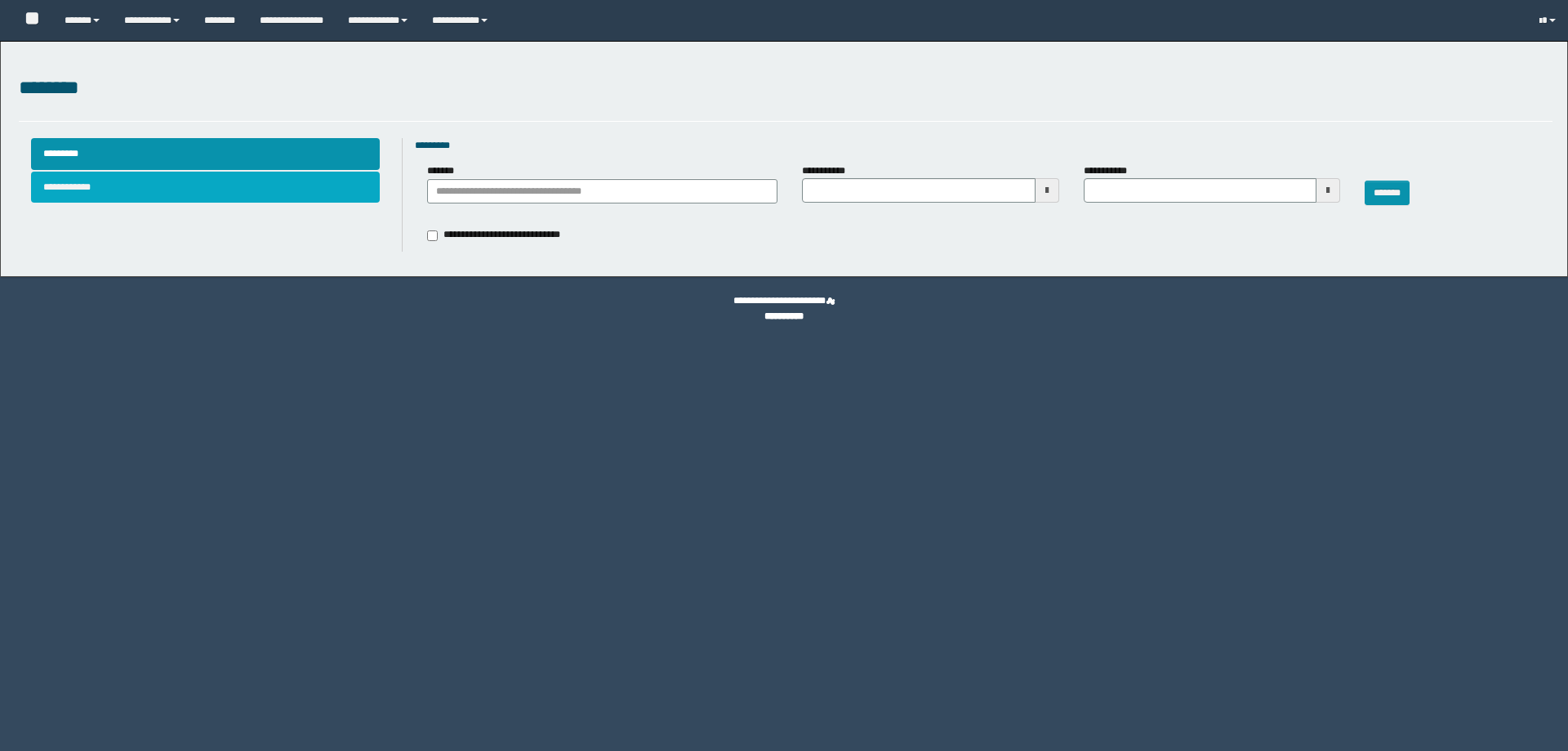 click on "**********" at bounding box center (206, 187) 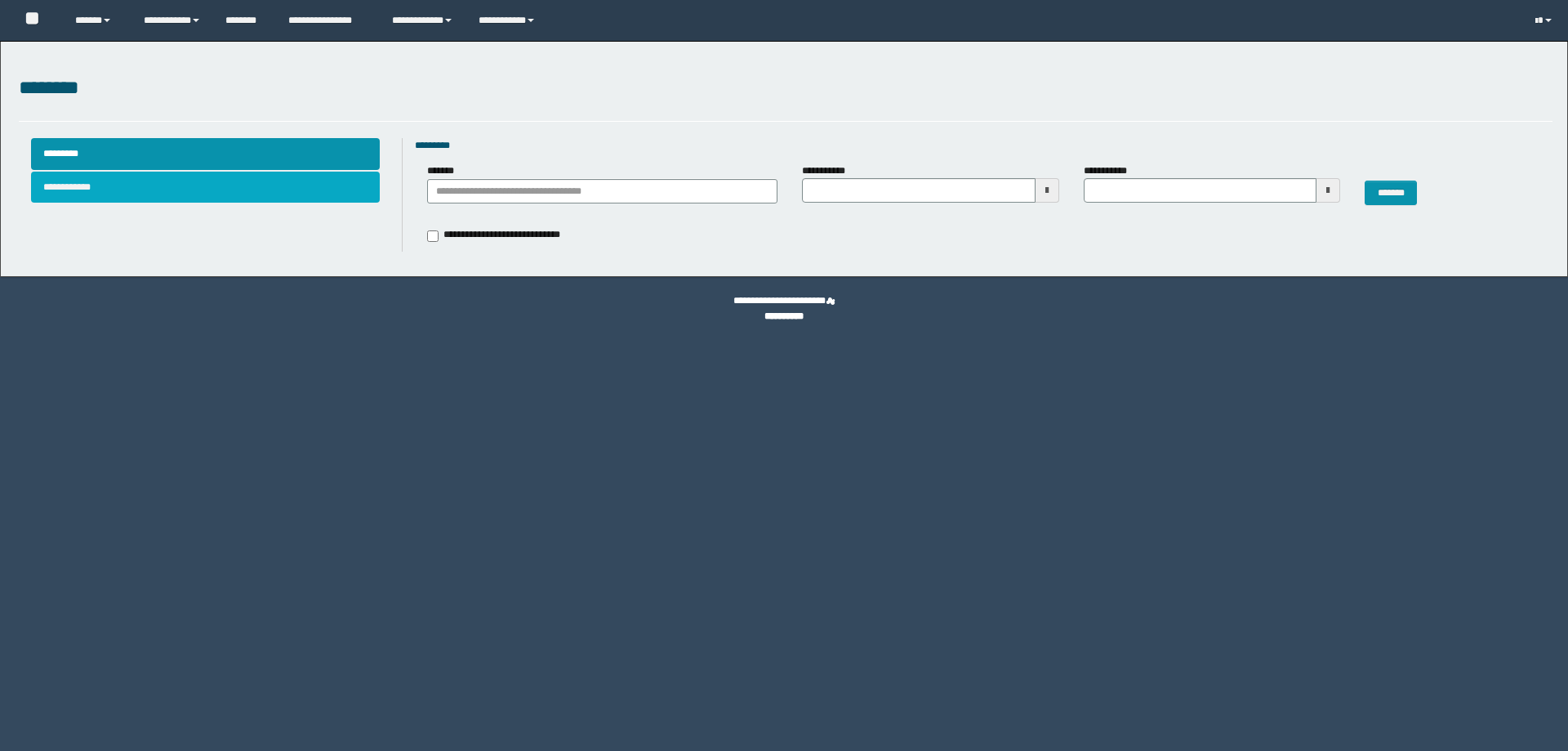 scroll, scrollTop: 0, scrollLeft: 0, axis: both 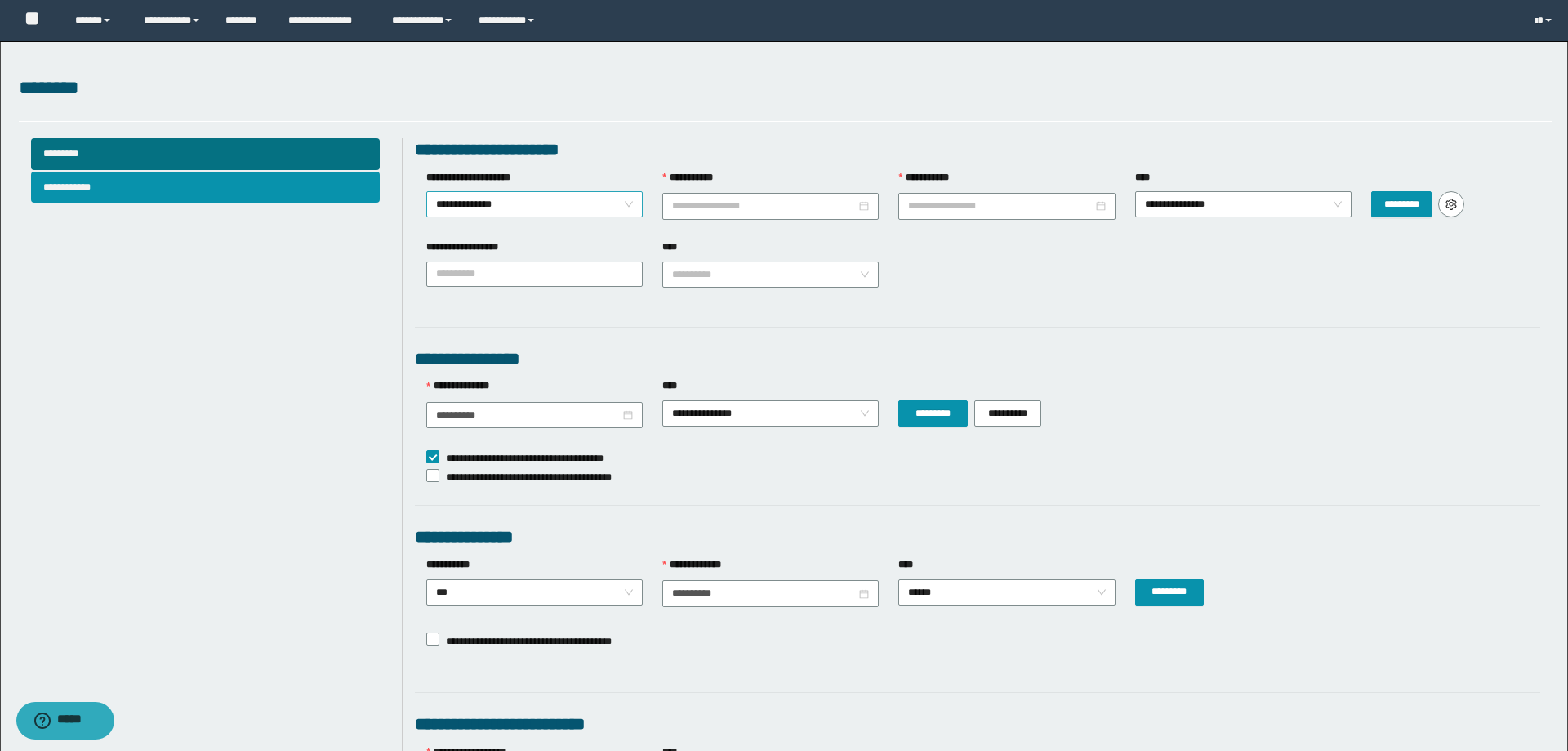 click on "**********" at bounding box center [534, 204] 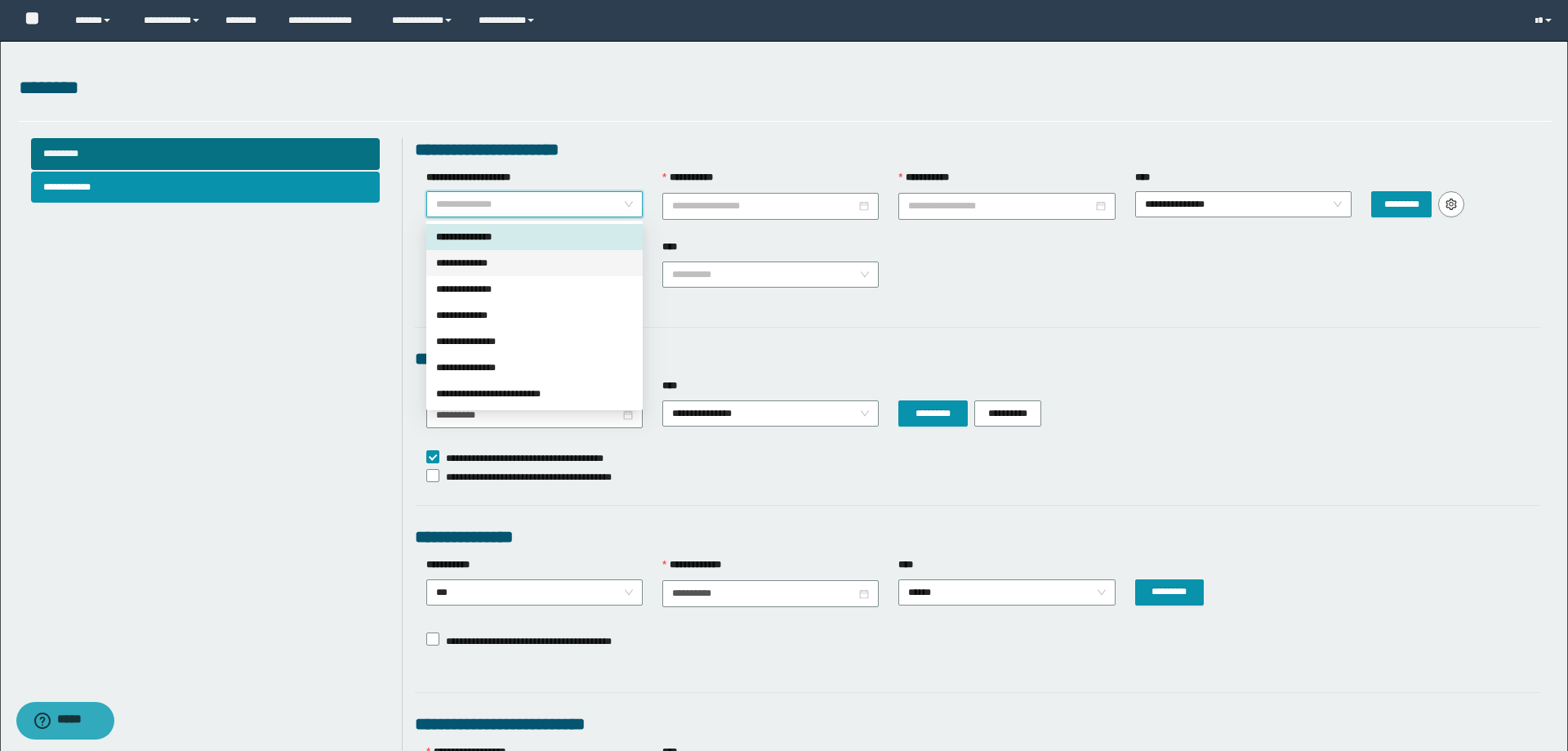 click on "**********" at bounding box center (534, 263) 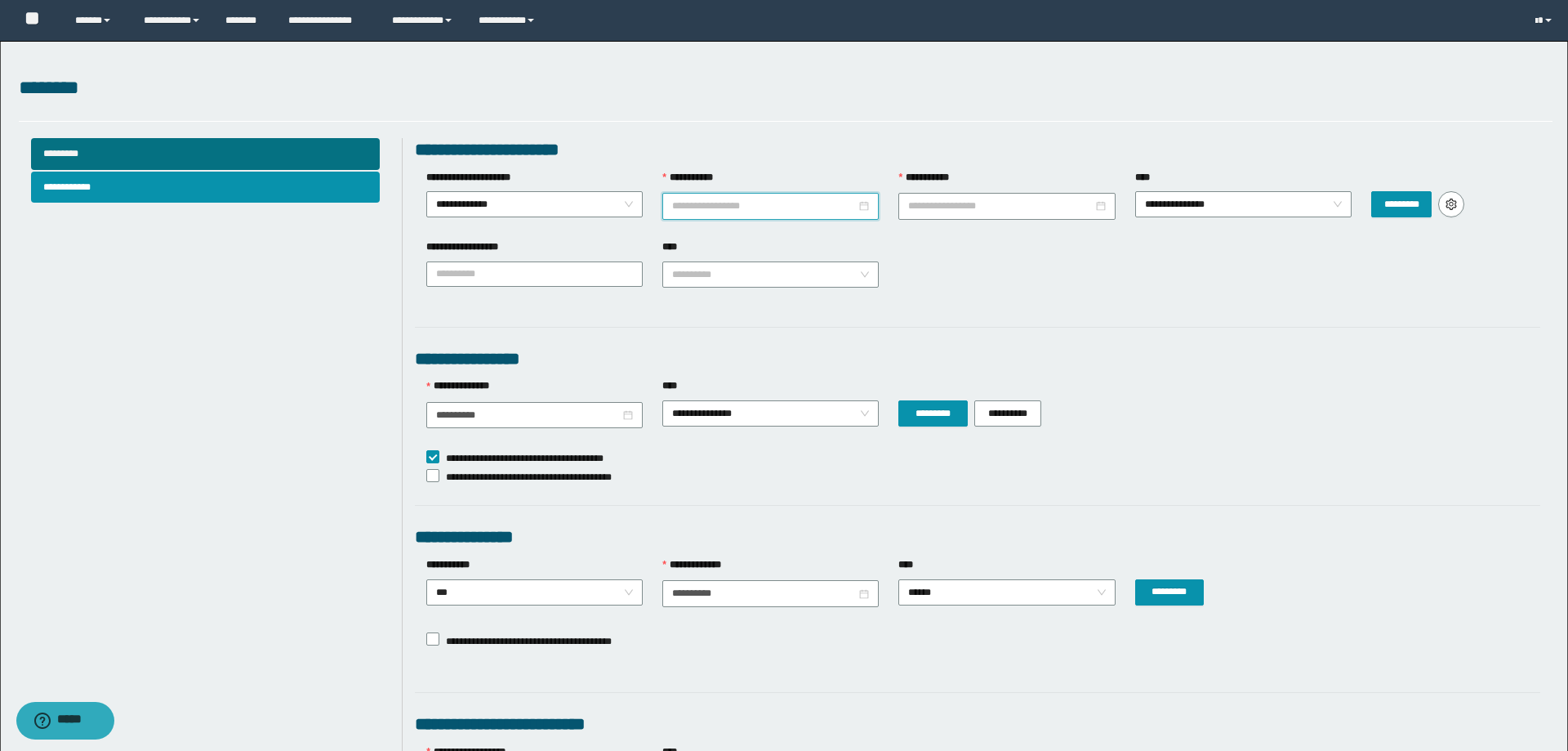 click on "**********" at bounding box center [764, 206] 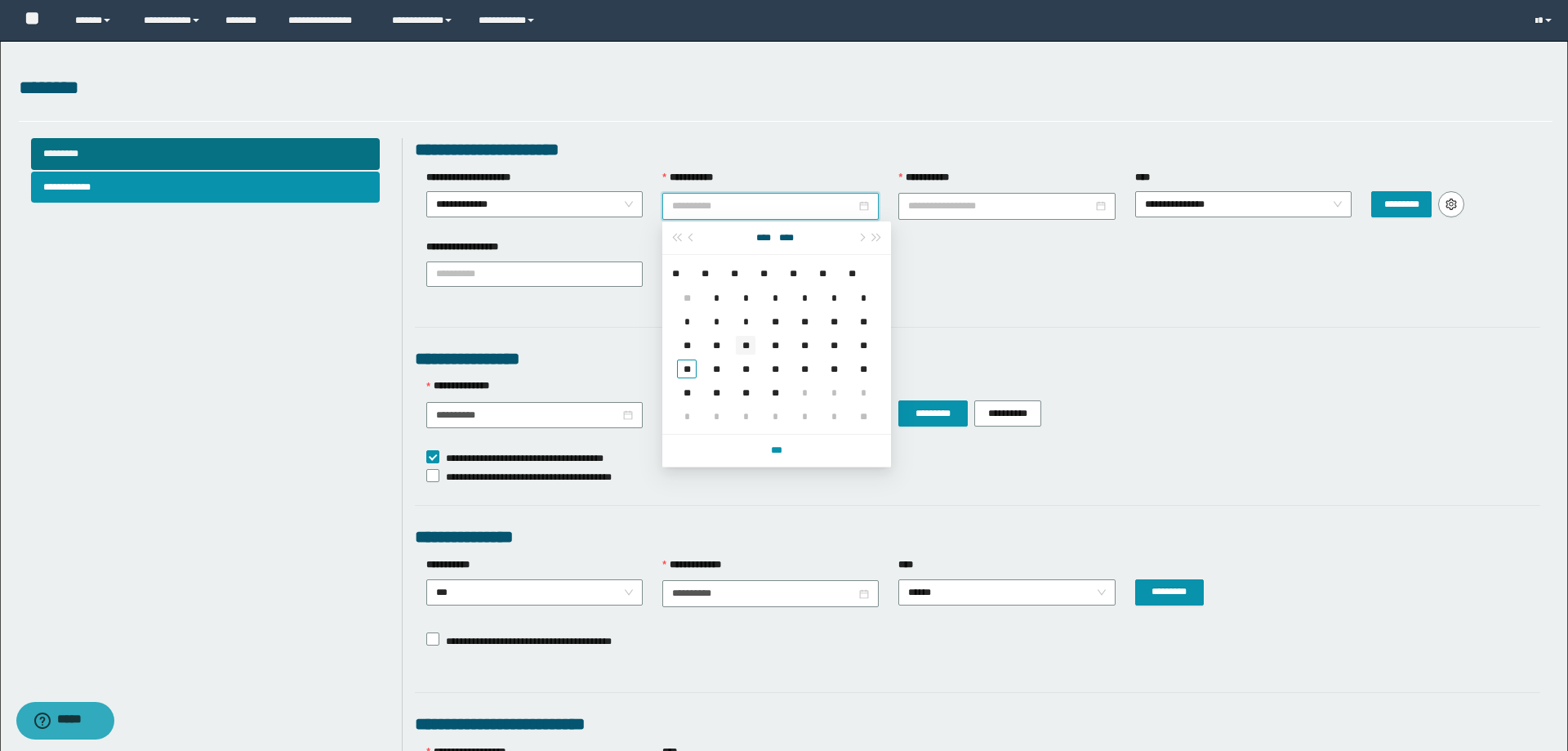 click on "**" at bounding box center (746, 345) 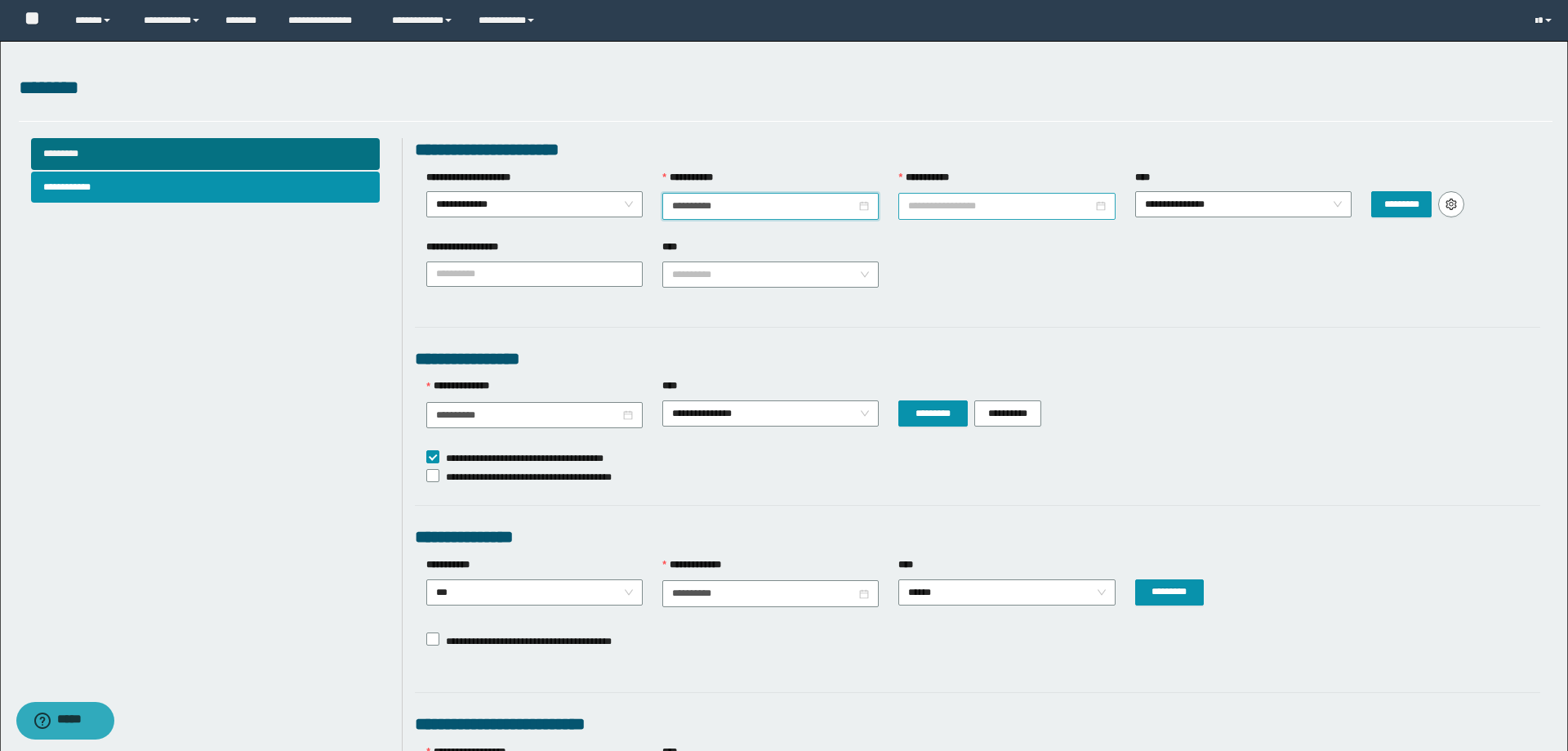 click on "**********" at bounding box center (1000, 206) 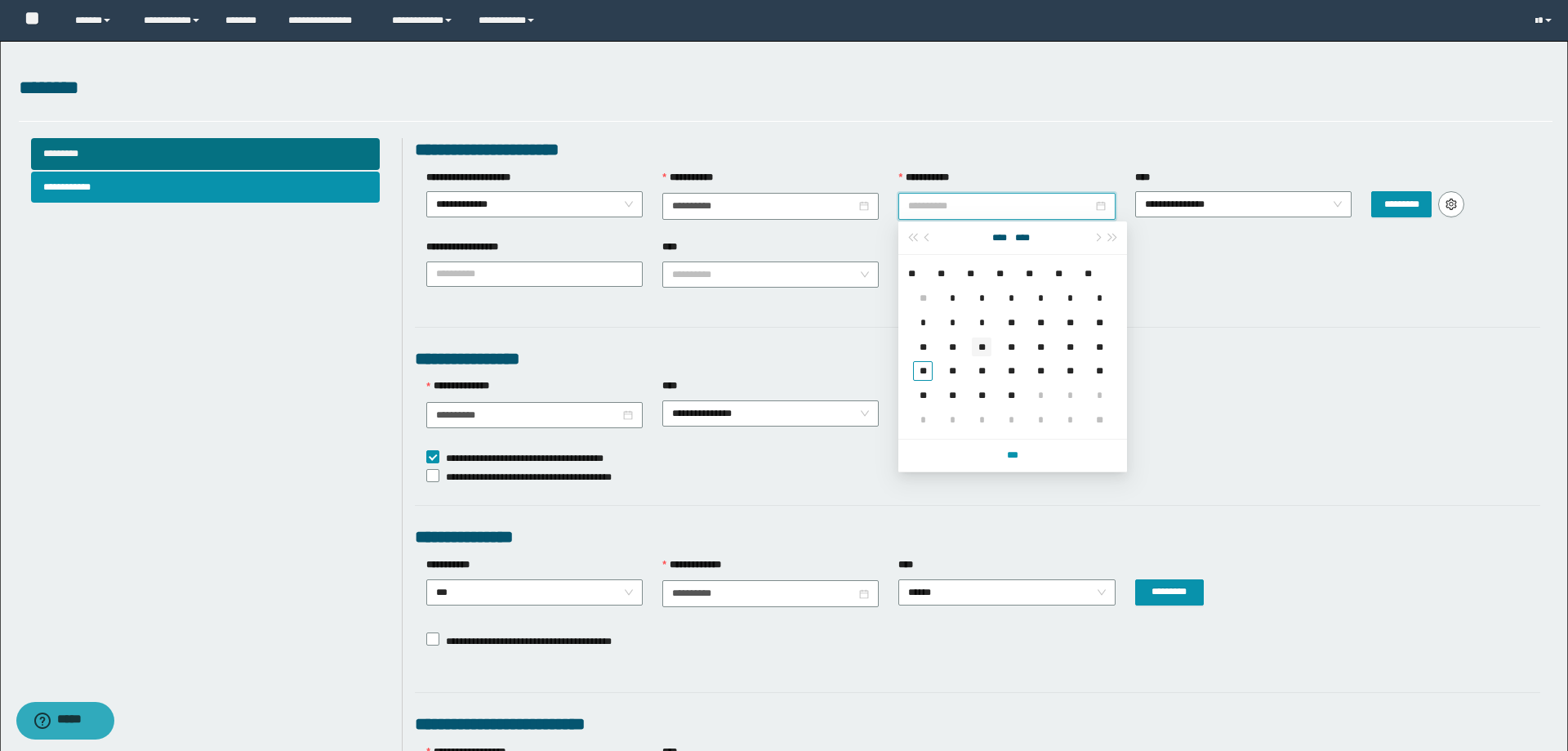 click on "**" at bounding box center [982, 347] 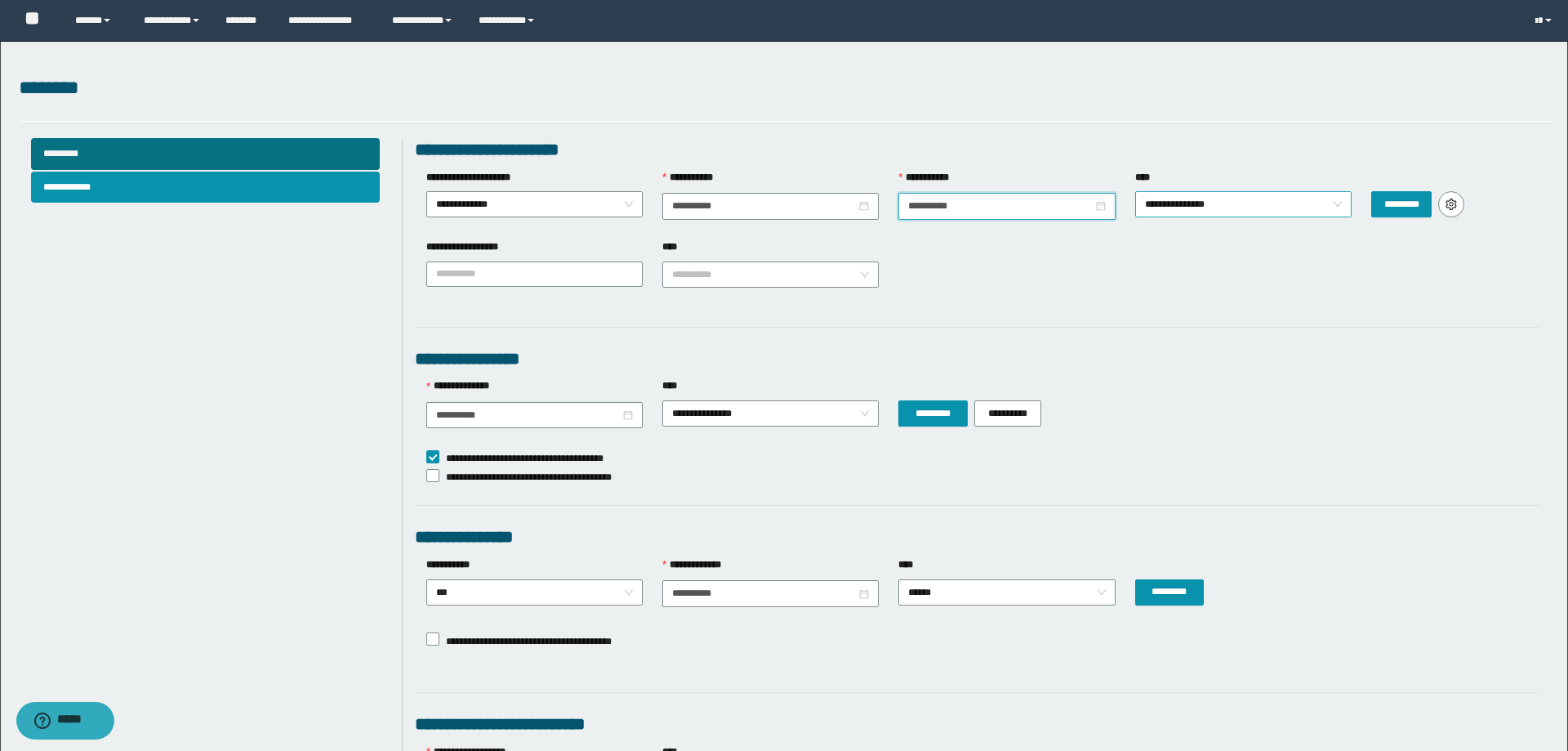 click on "**********" at bounding box center (1243, 204) 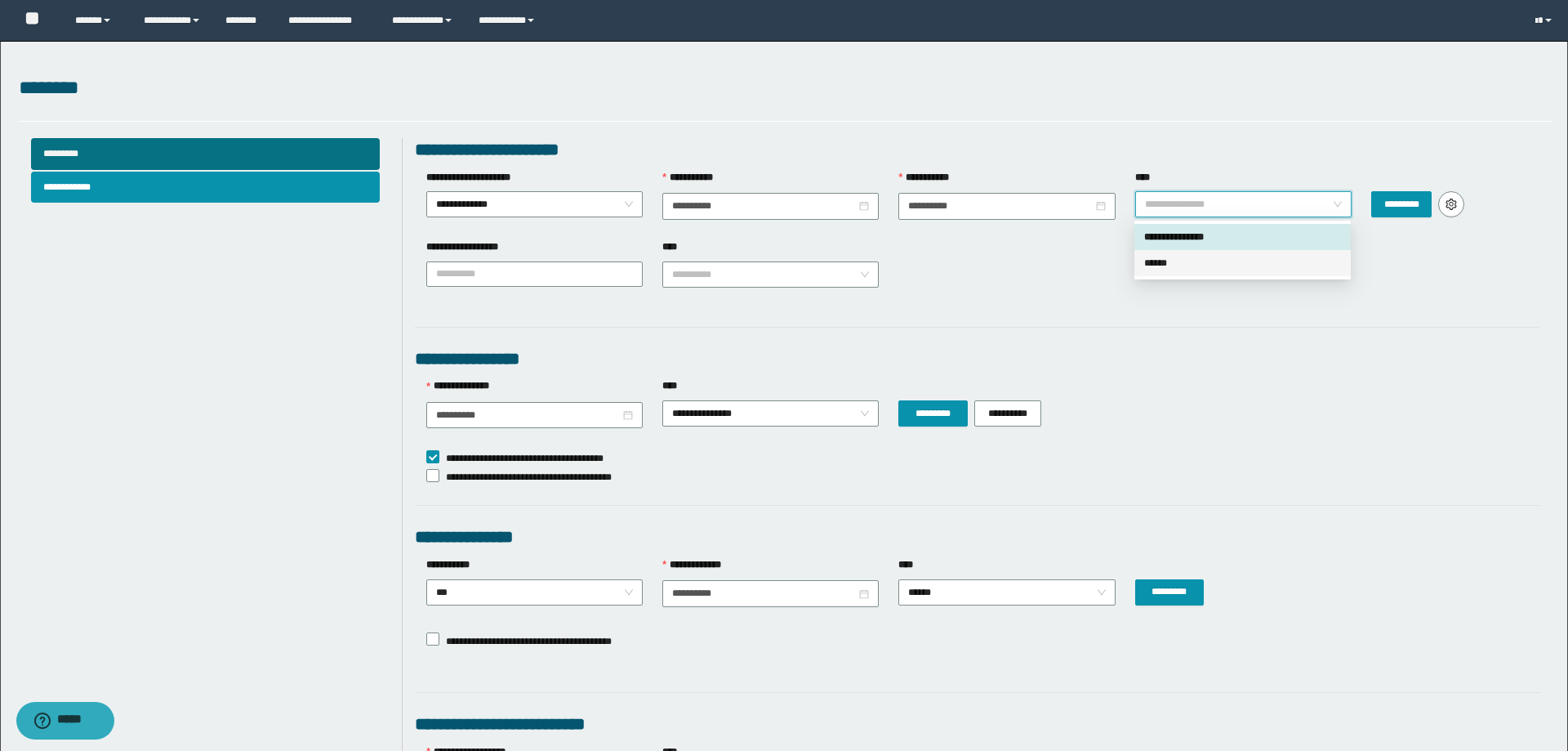 click on "******" at bounding box center (1242, 263) 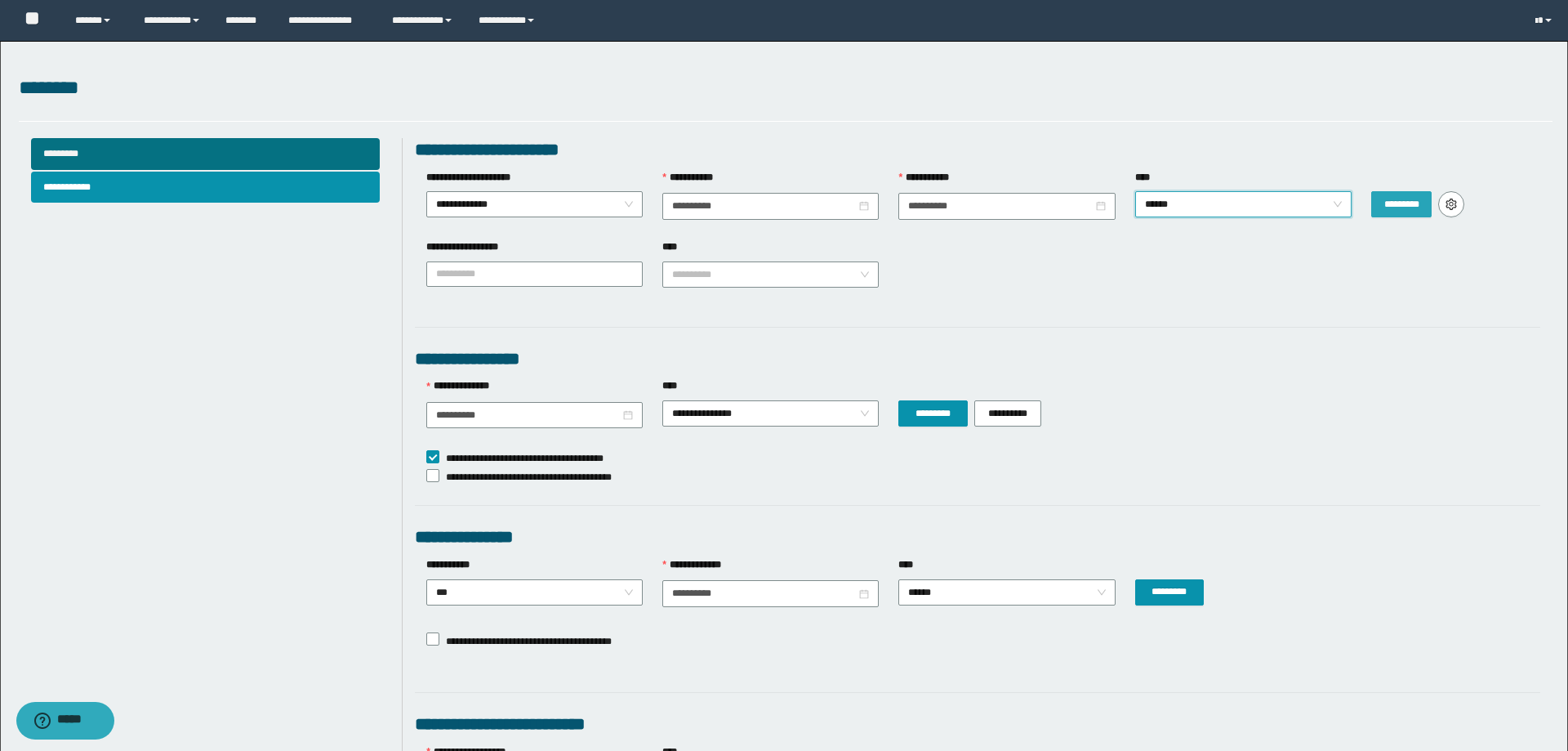 click on "*********" at bounding box center (1401, 204) 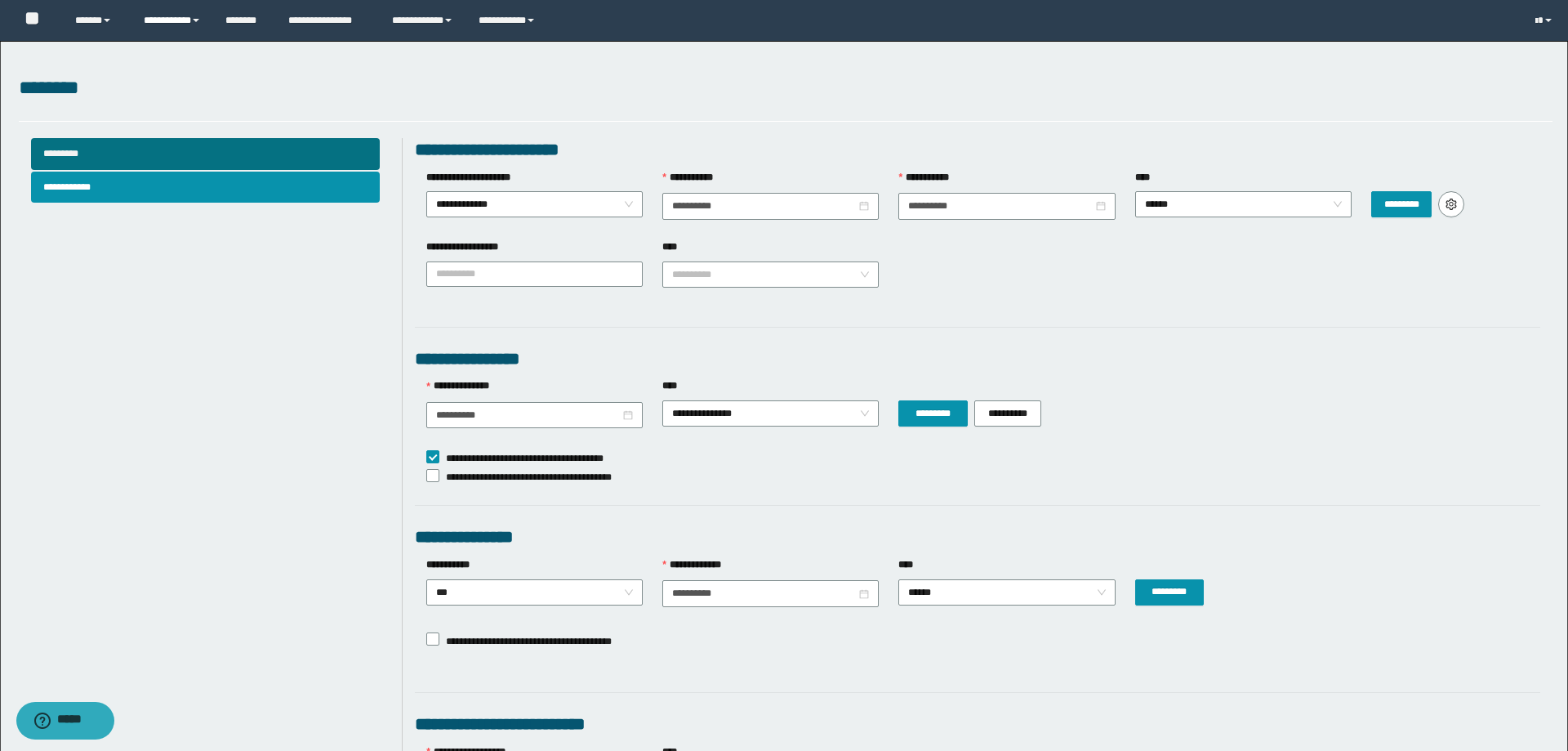 click on "**********" at bounding box center (172, 20) 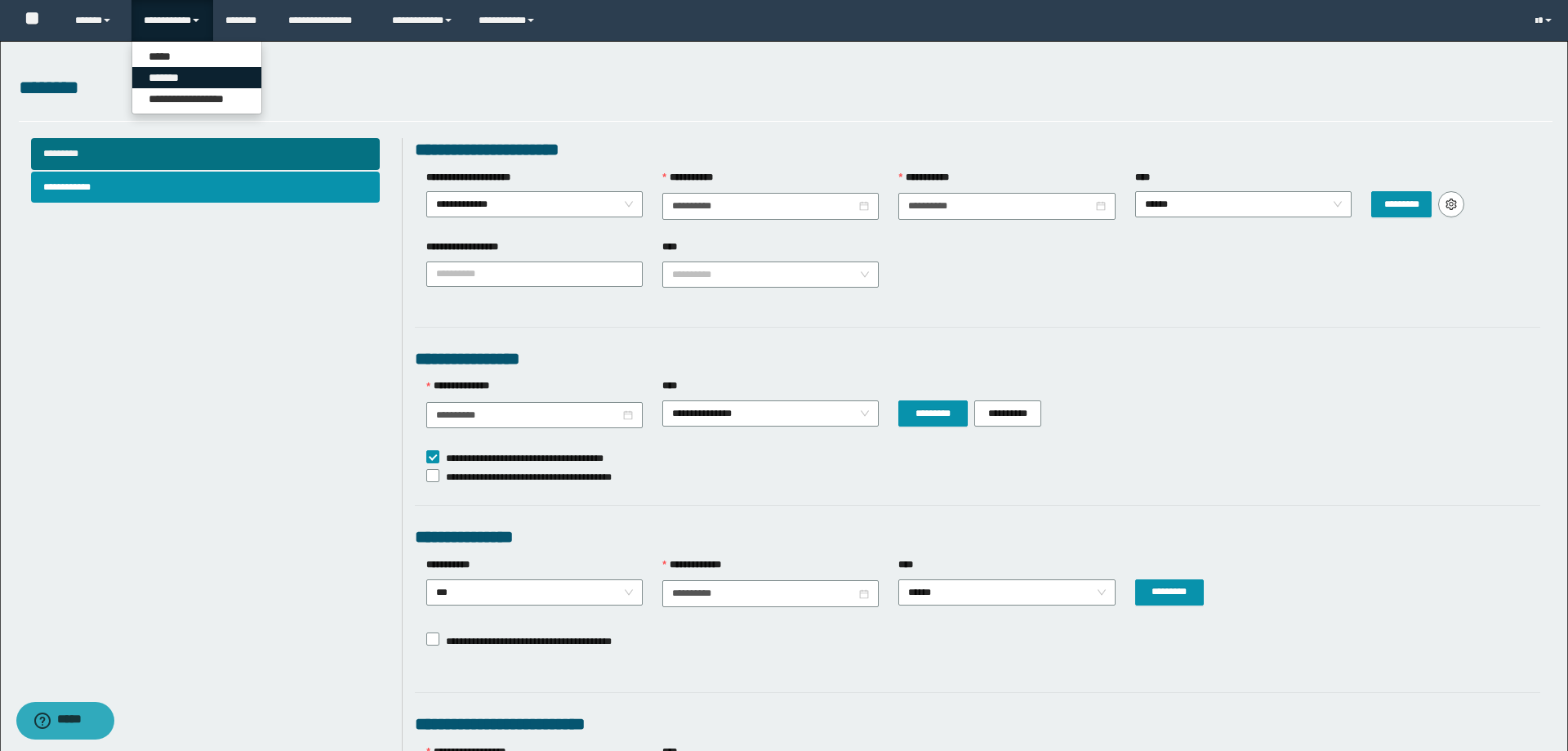 click on "*******" at bounding box center (197, 78) 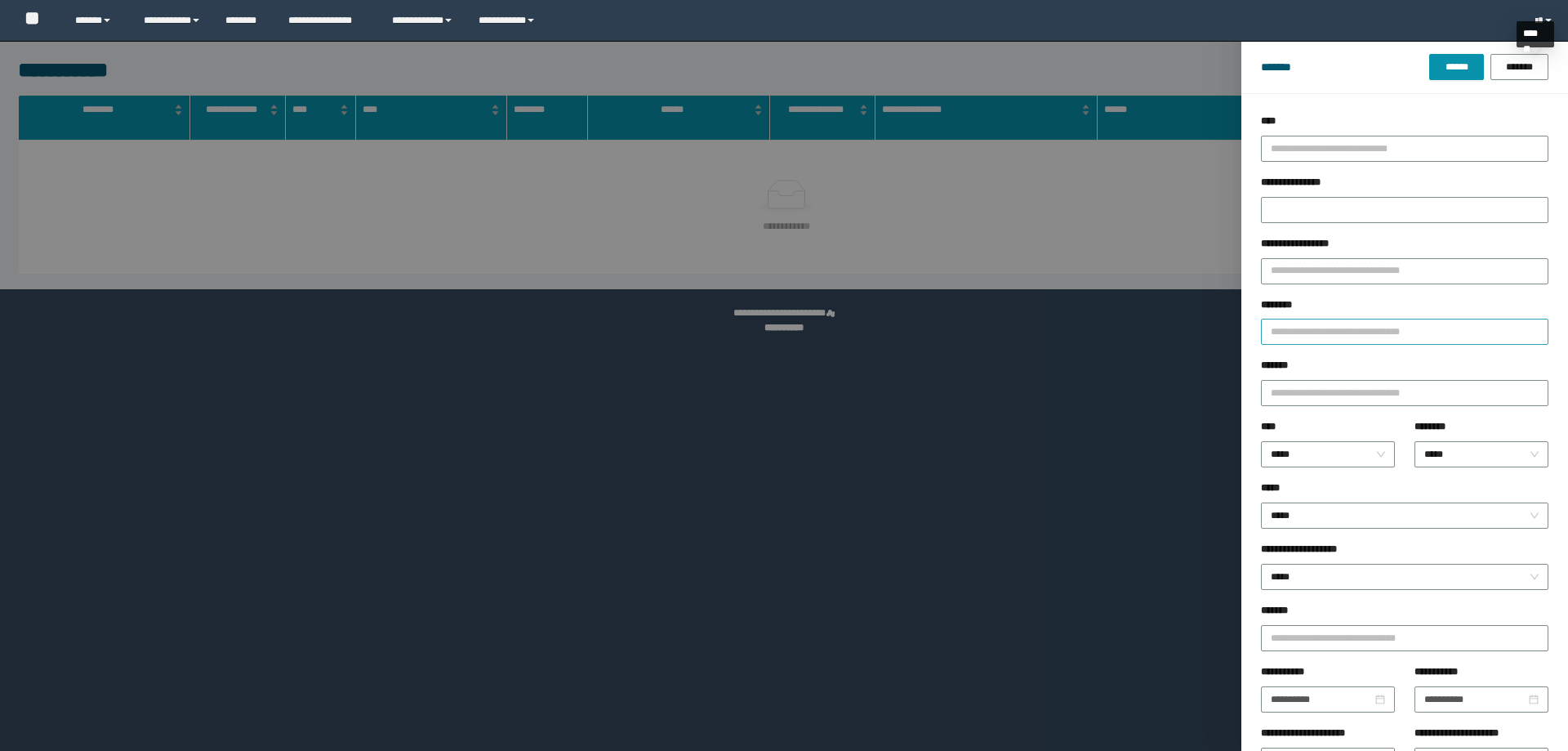 scroll, scrollTop: 0, scrollLeft: 0, axis: both 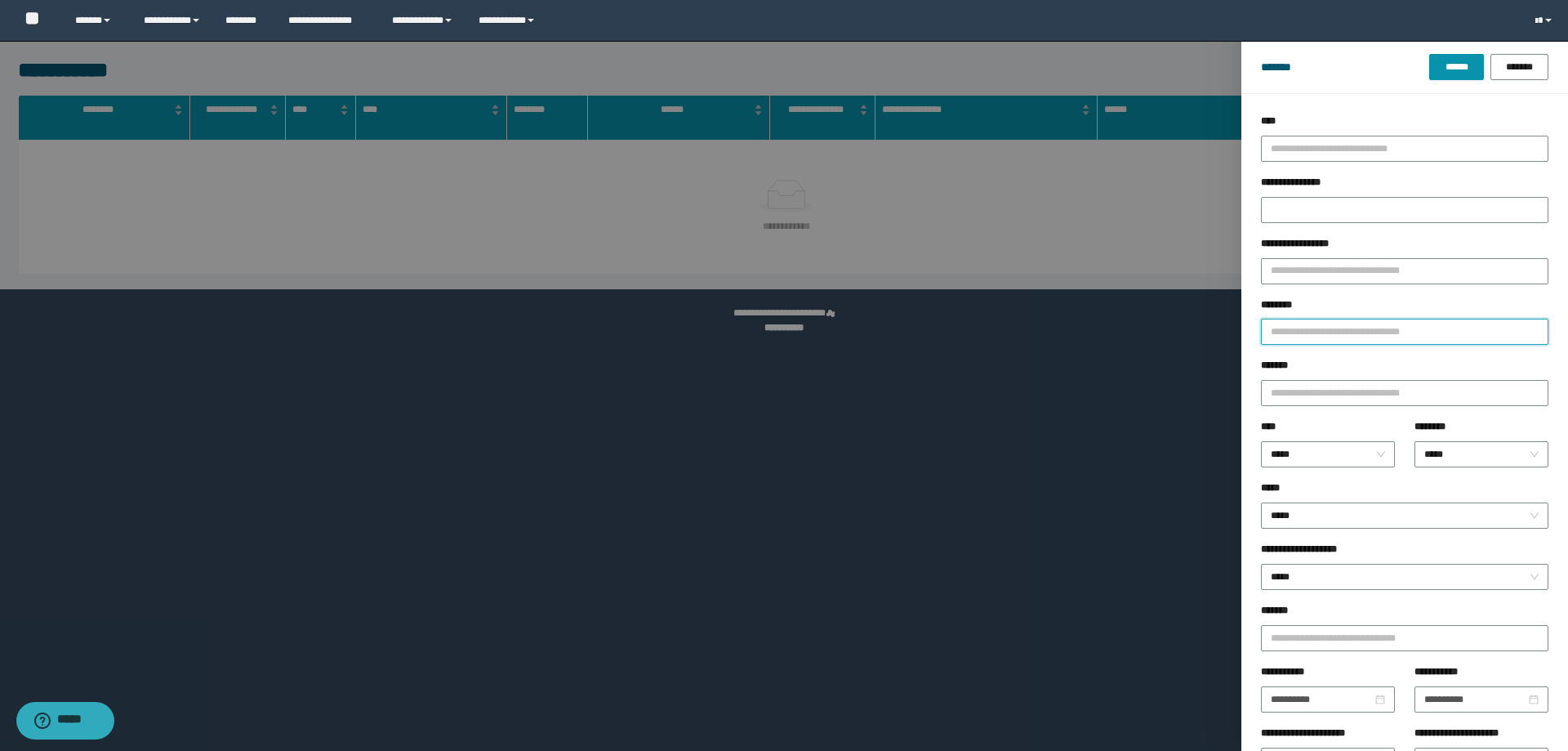 click on "********" at bounding box center [1405, 332] 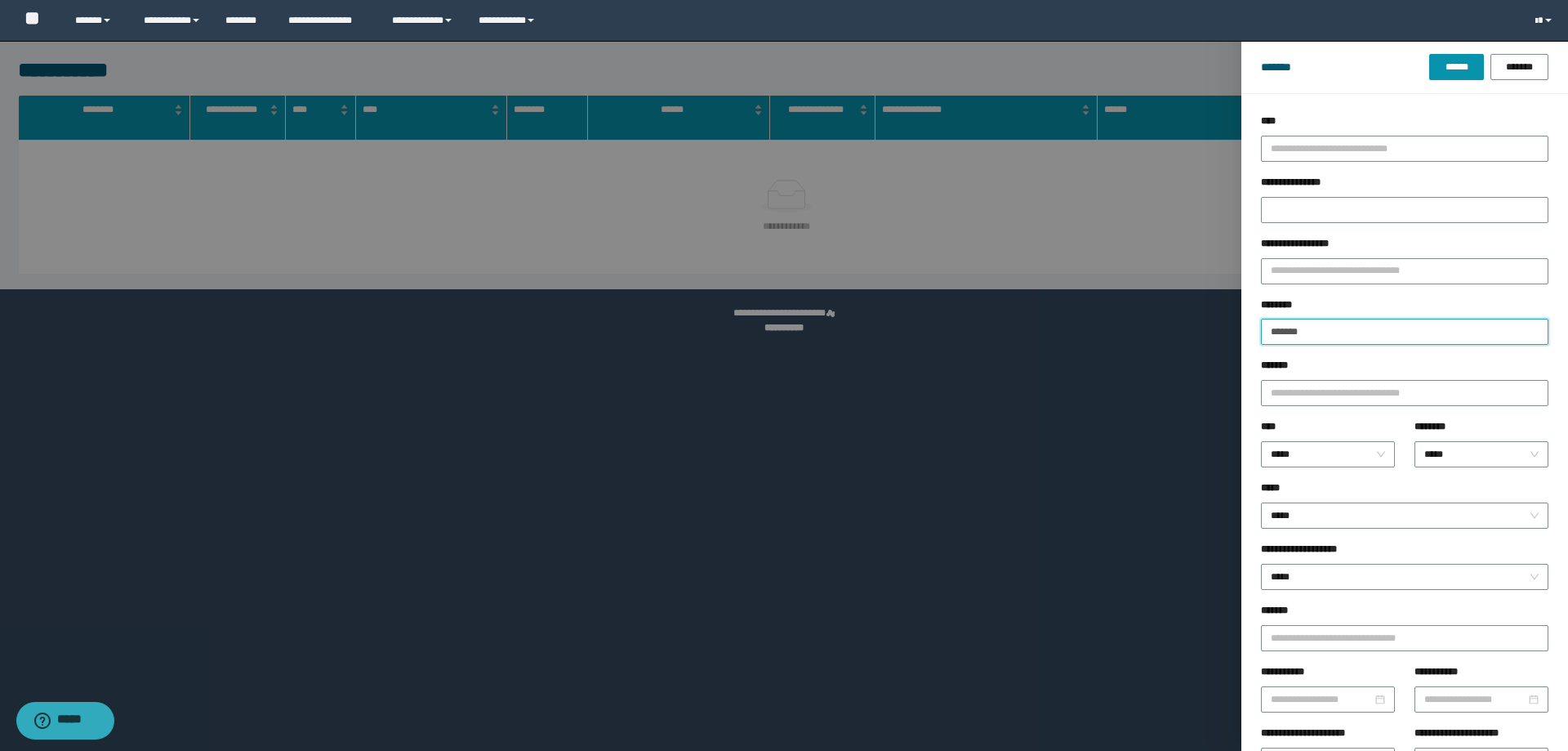 type on "*******" 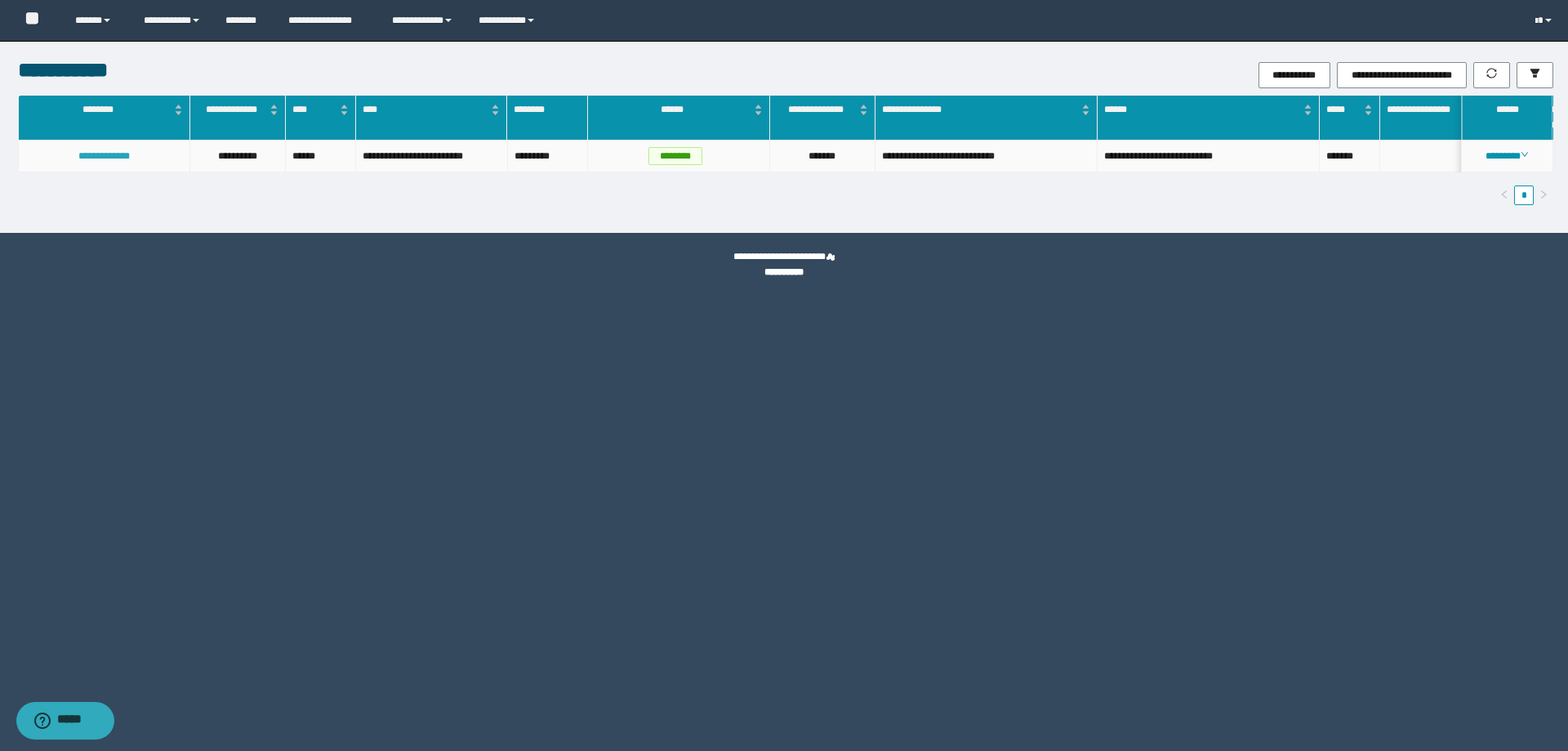 click on "**********" at bounding box center (104, 156) 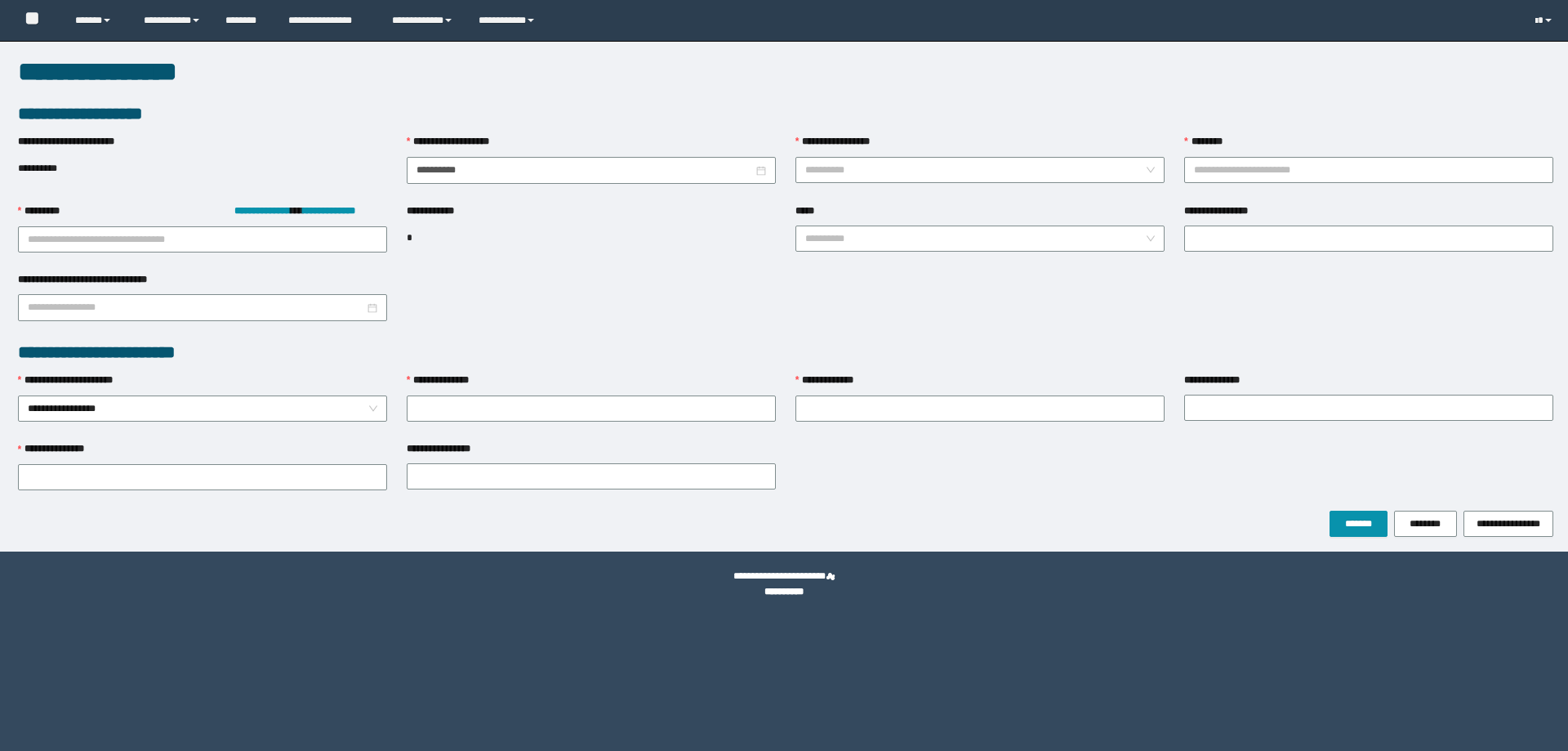 scroll, scrollTop: 0, scrollLeft: 0, axis: both 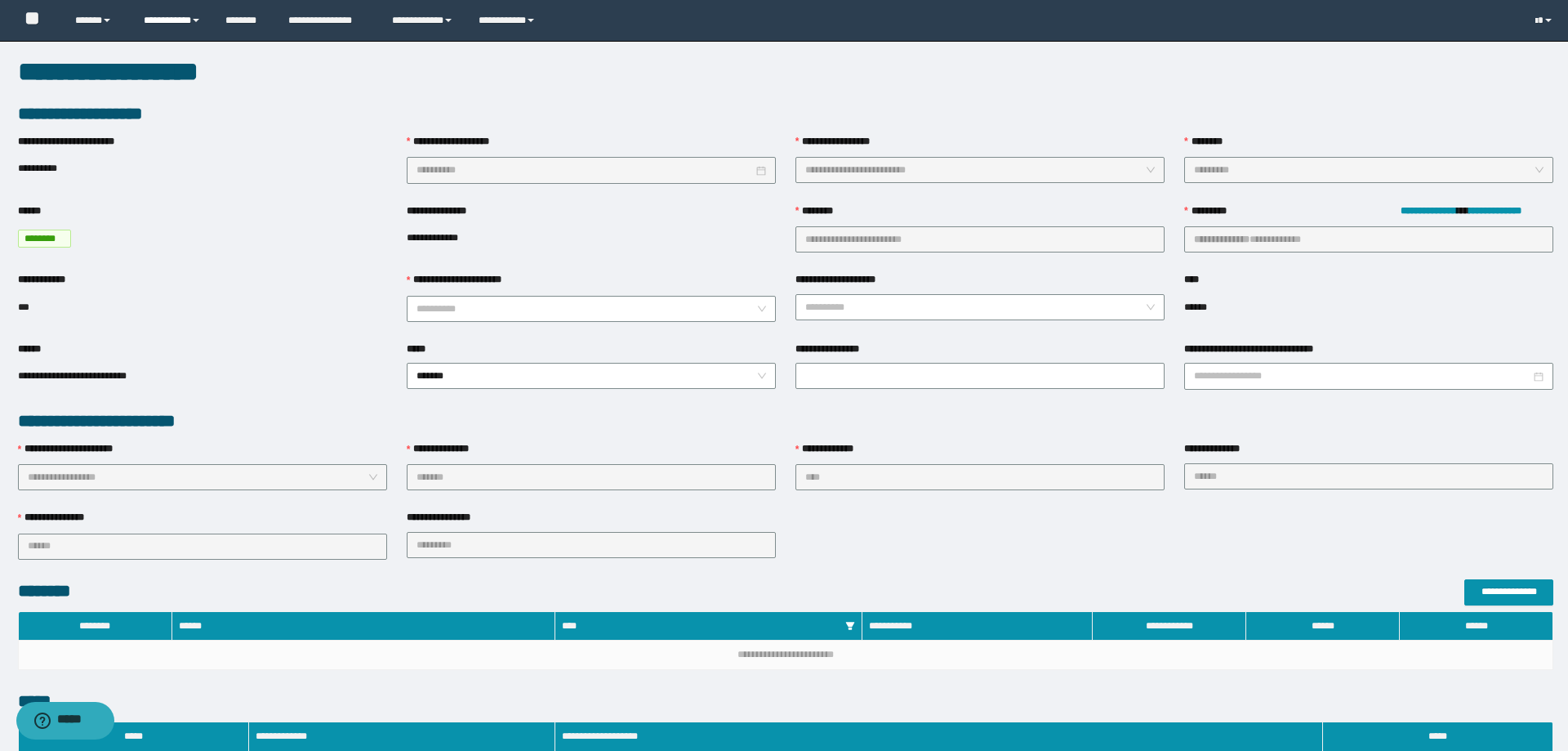 click on "**********" at bounding box center [172, 20] 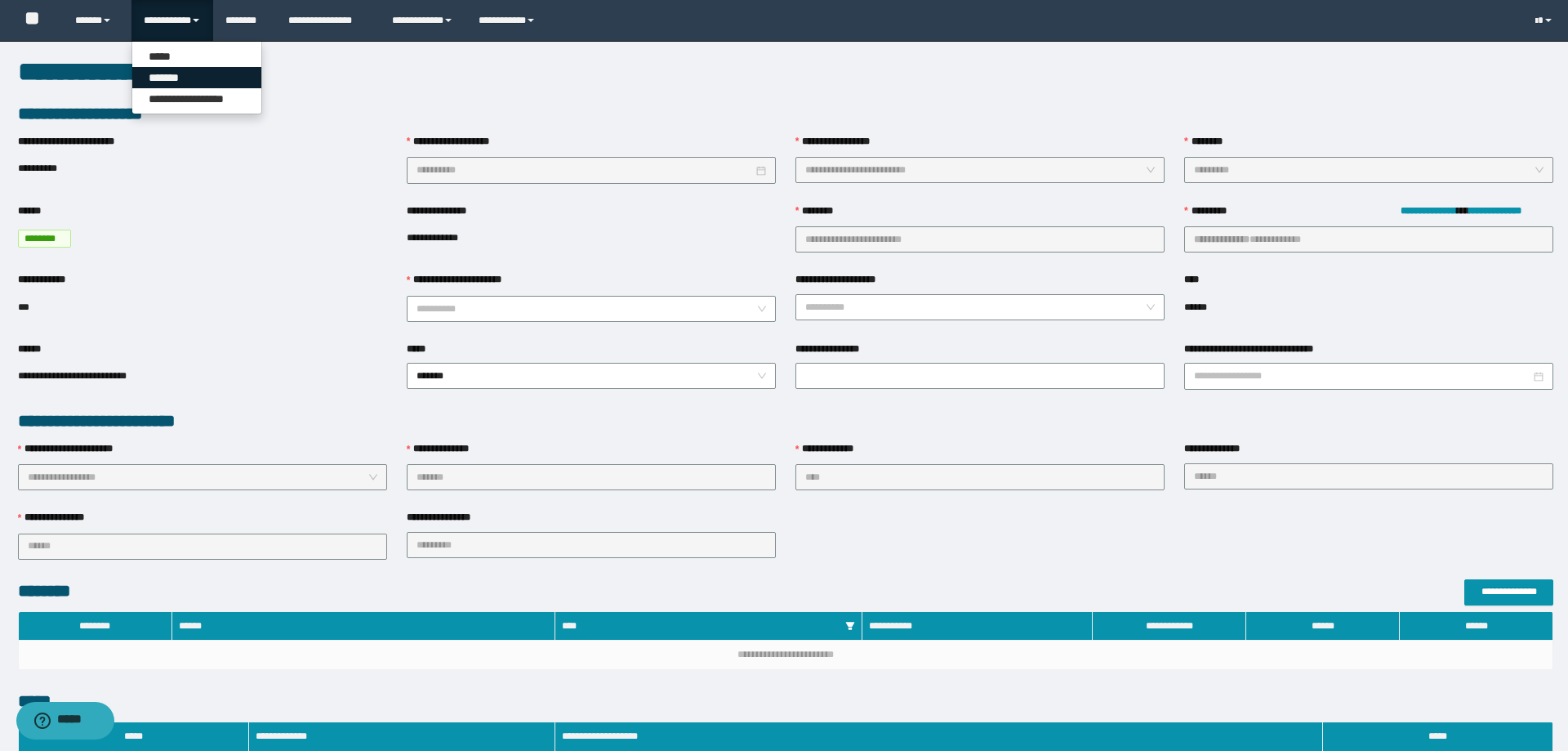 click on "*******" at bounding box center [197, 78] 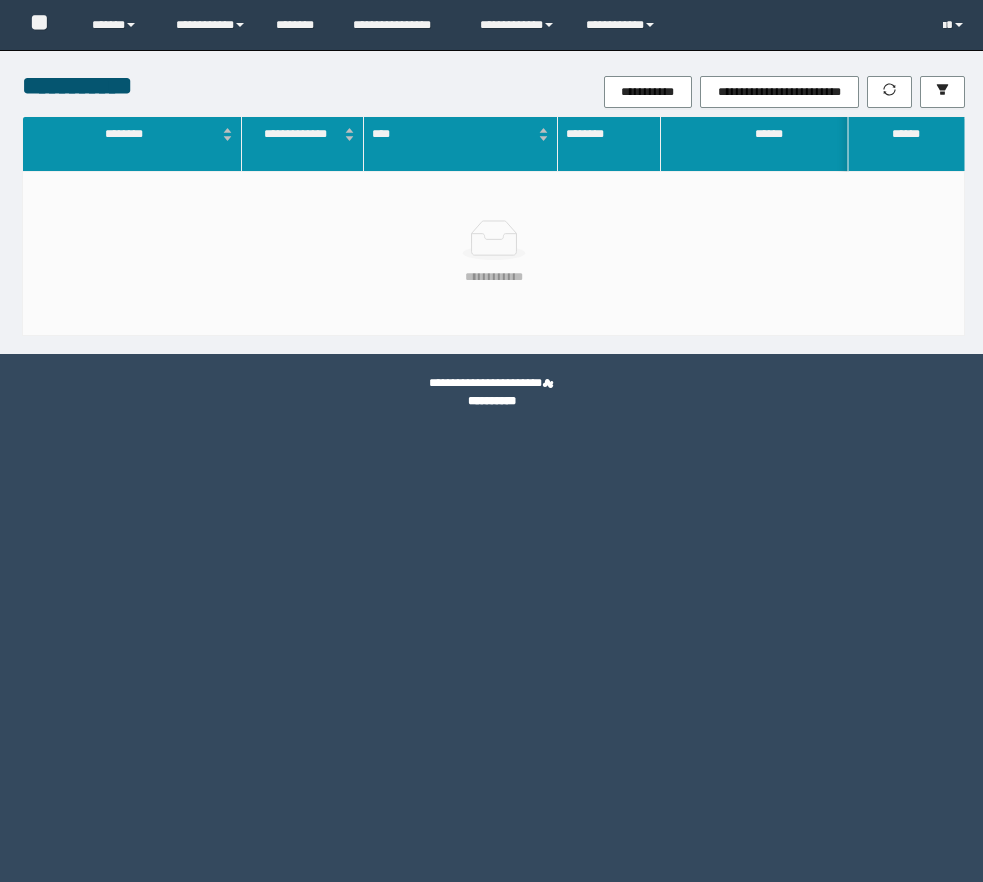 scroll, scrollTop: 0, scrollLeft: 0, axis: both 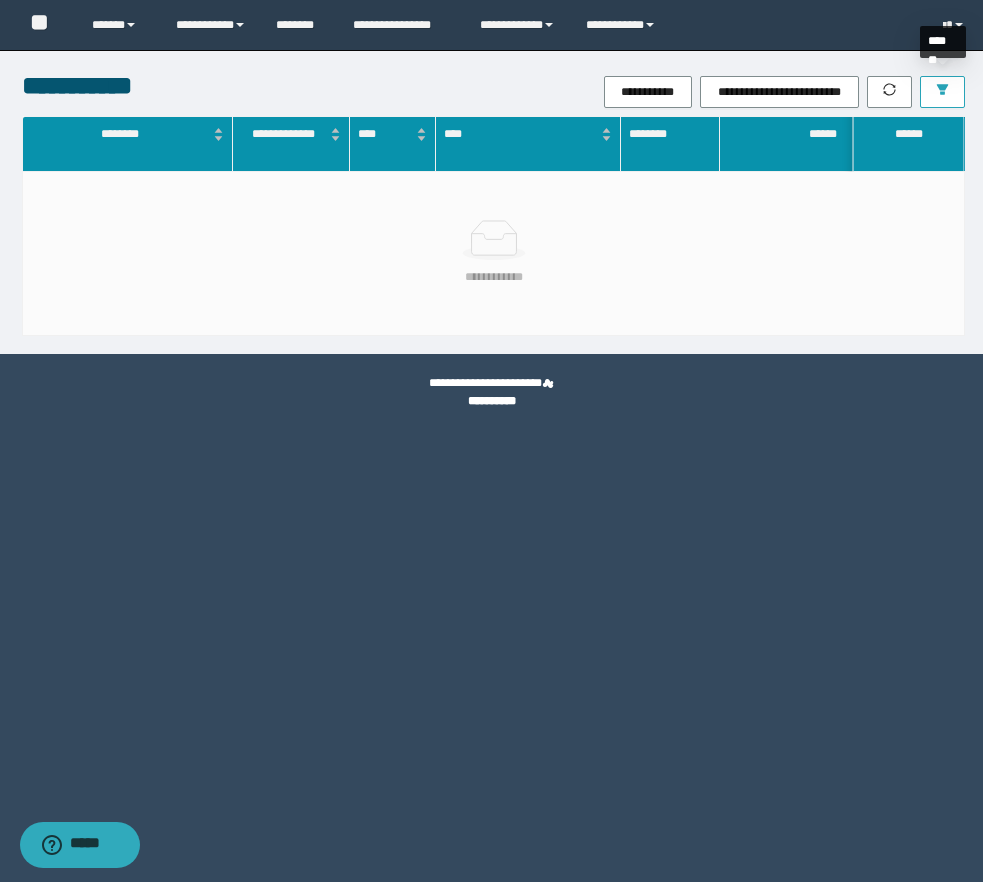 click 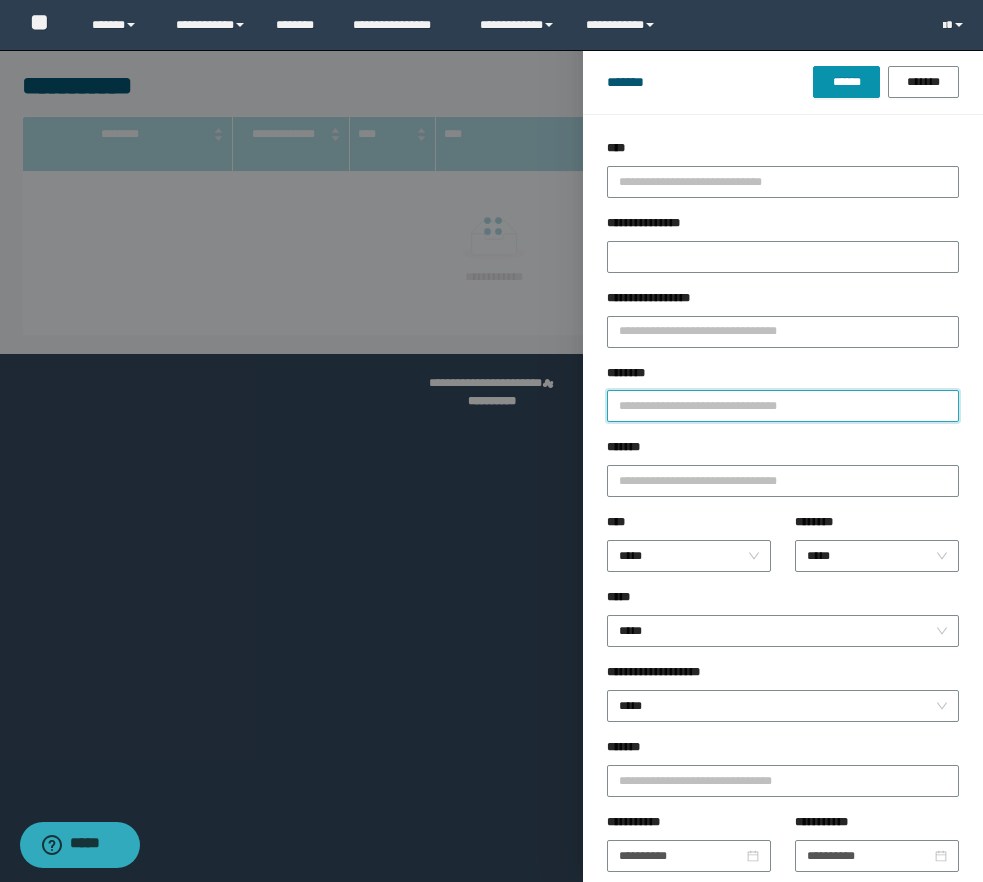 click on "********" at bounding box center (783, 406) 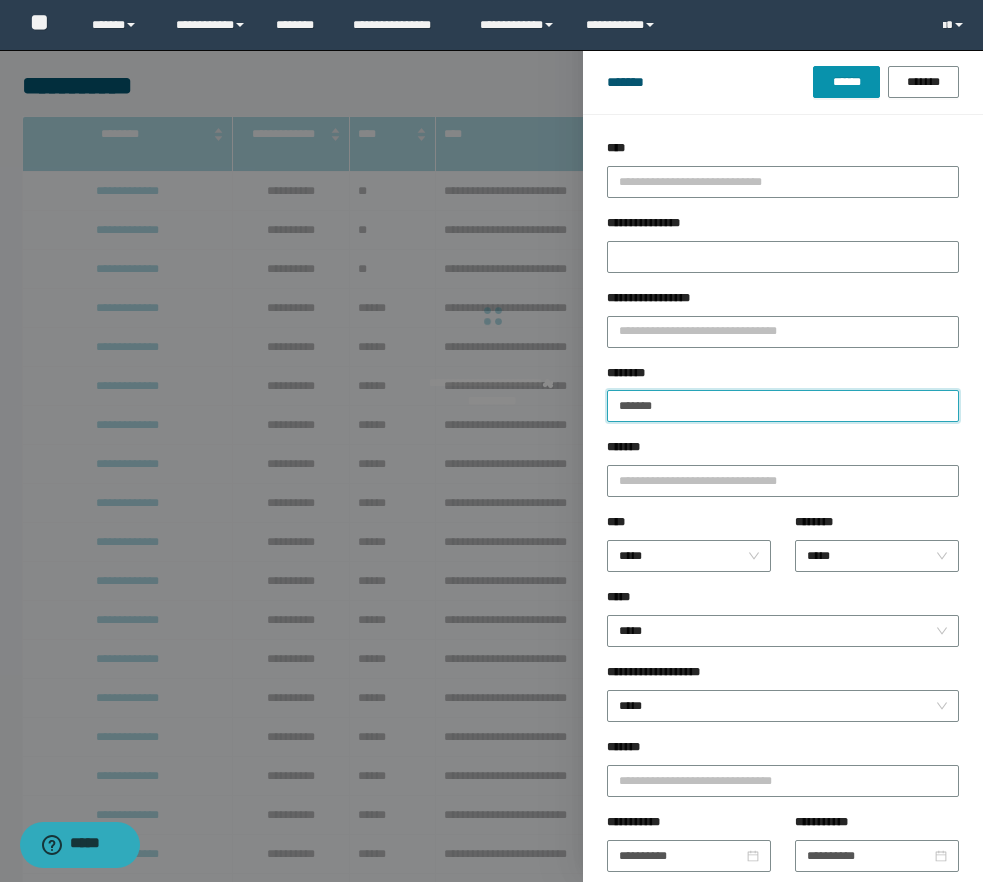 type on "*******" 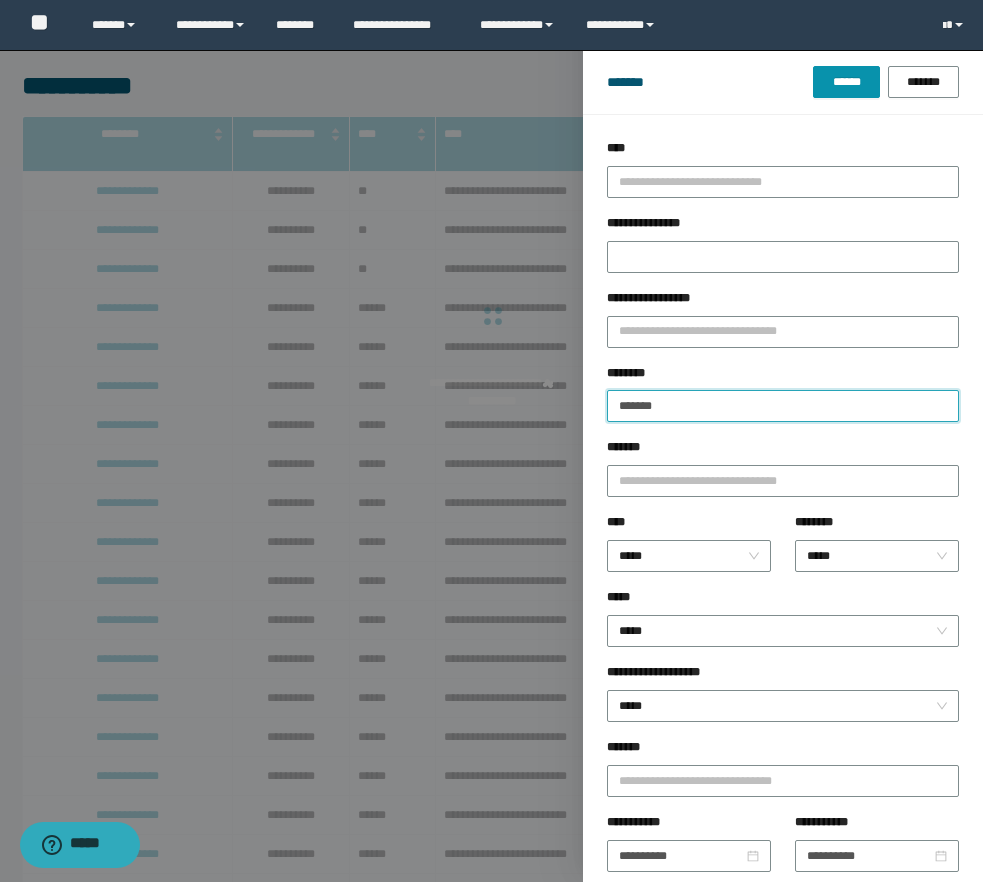 type 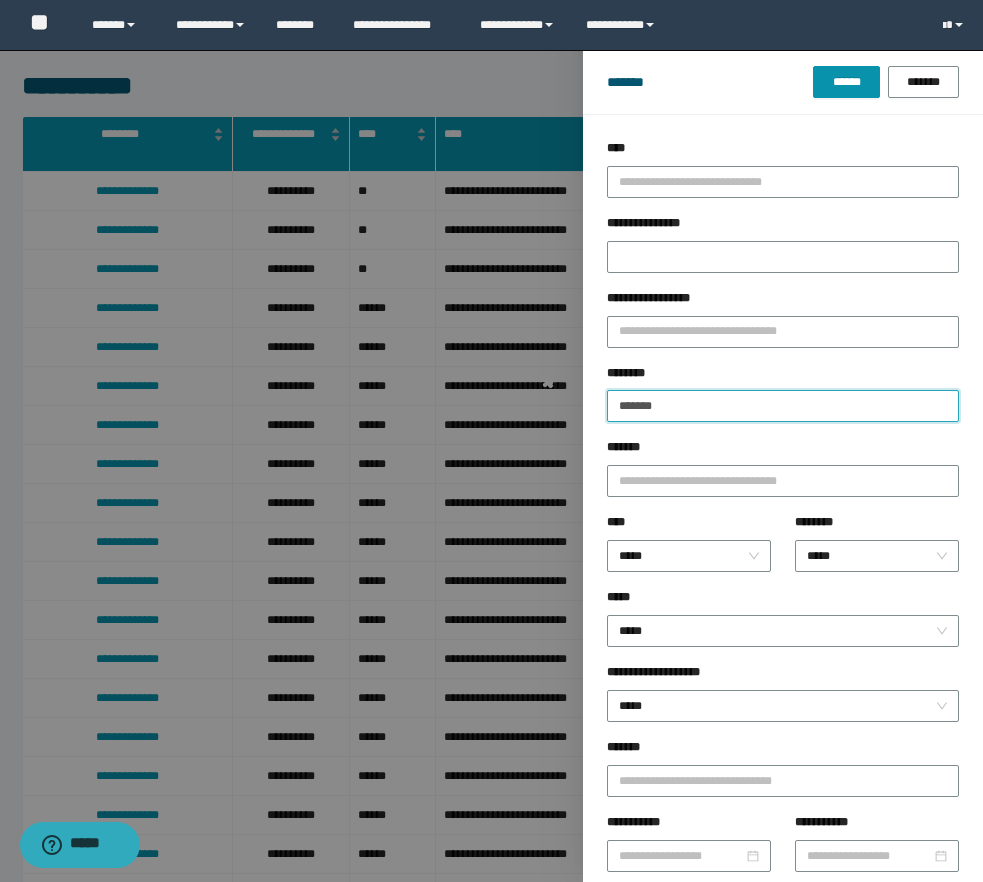 type on "*******" 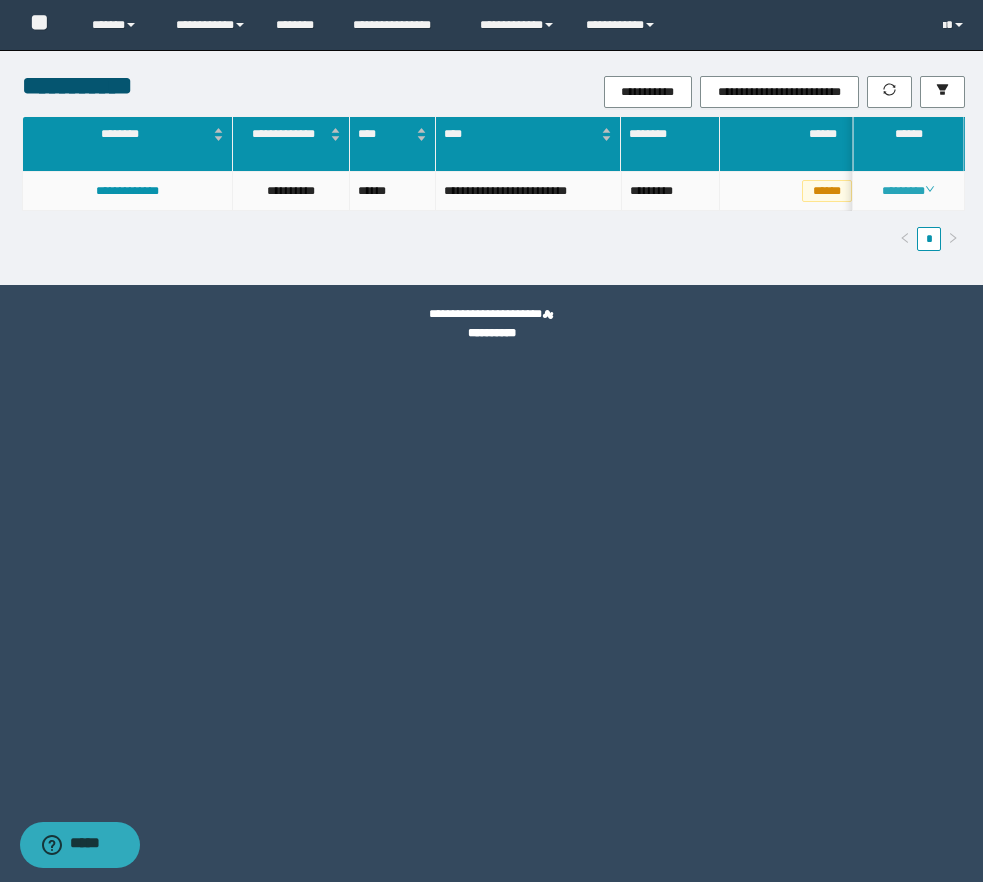 click on "********" at bounding box center (908, 191) 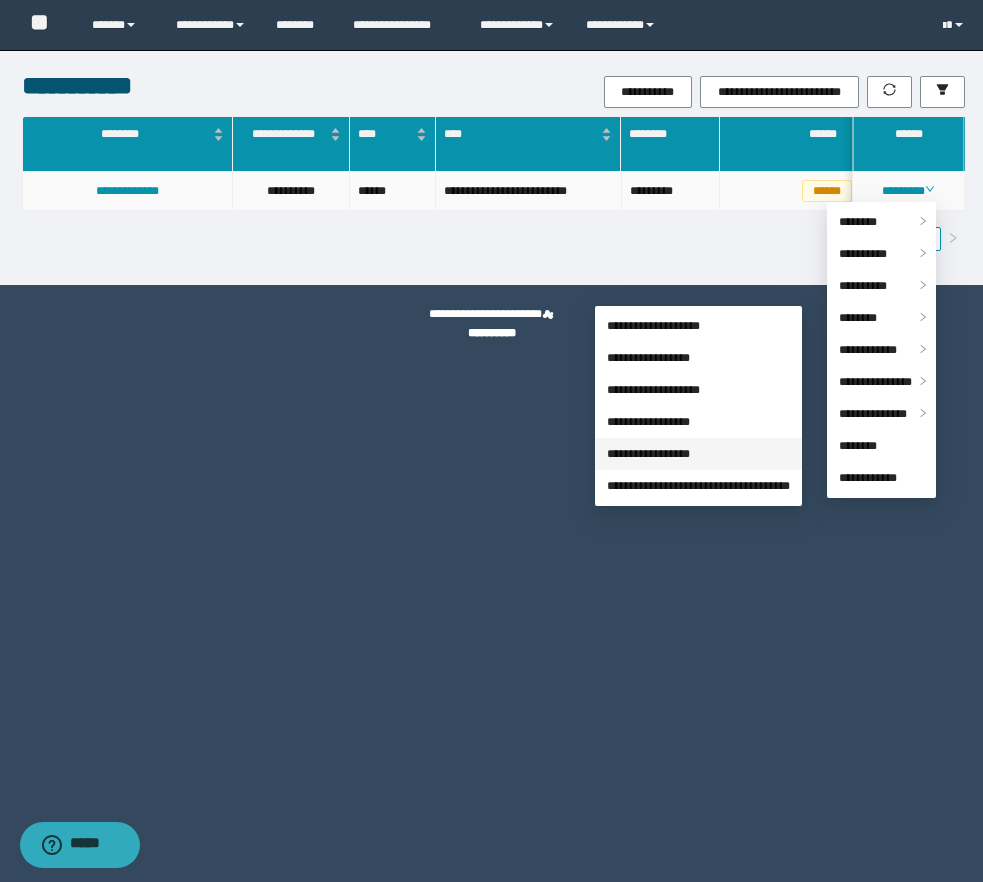 click on "**********" at bounding box center (648, 454) 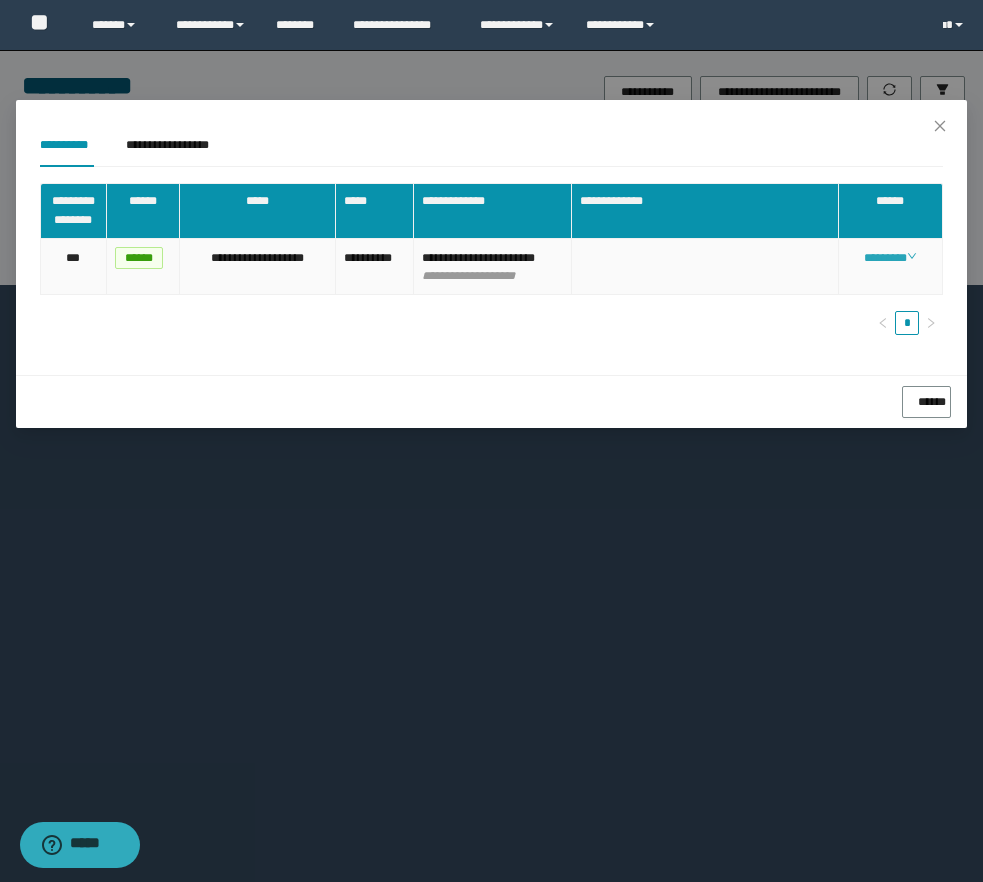 click on "********" at bounding box center (890, 258) 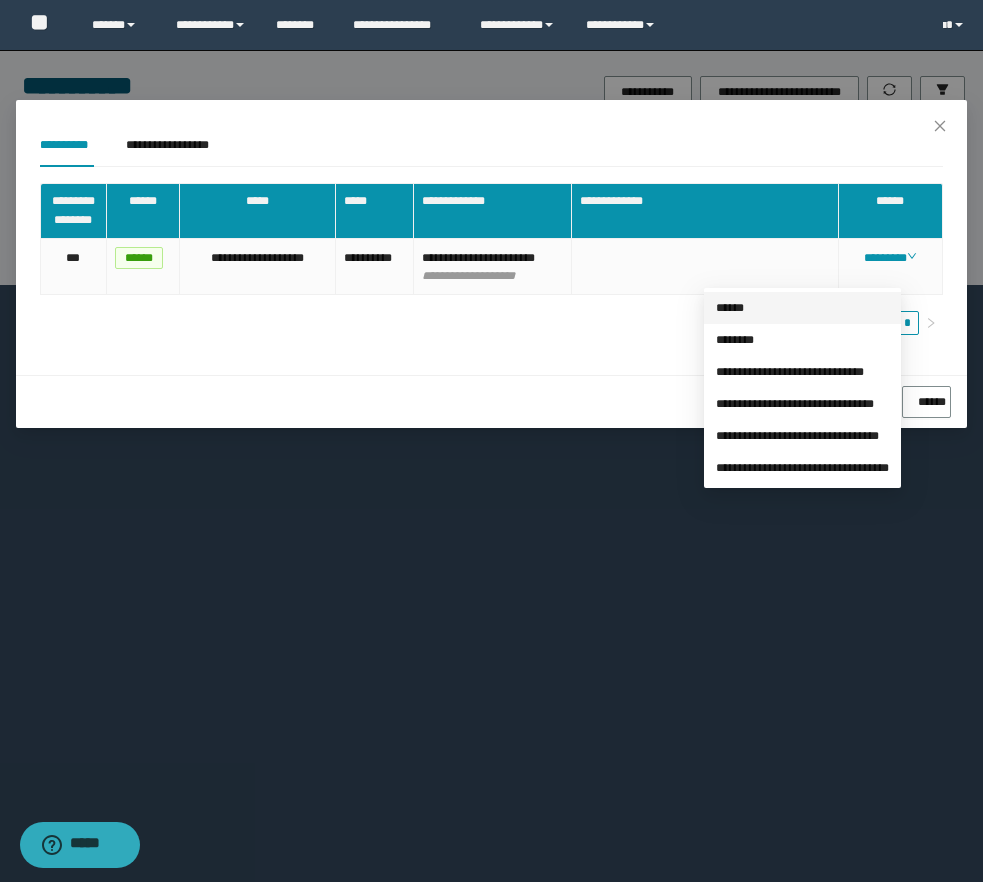 click on "******" at bounding box center (730, 308) 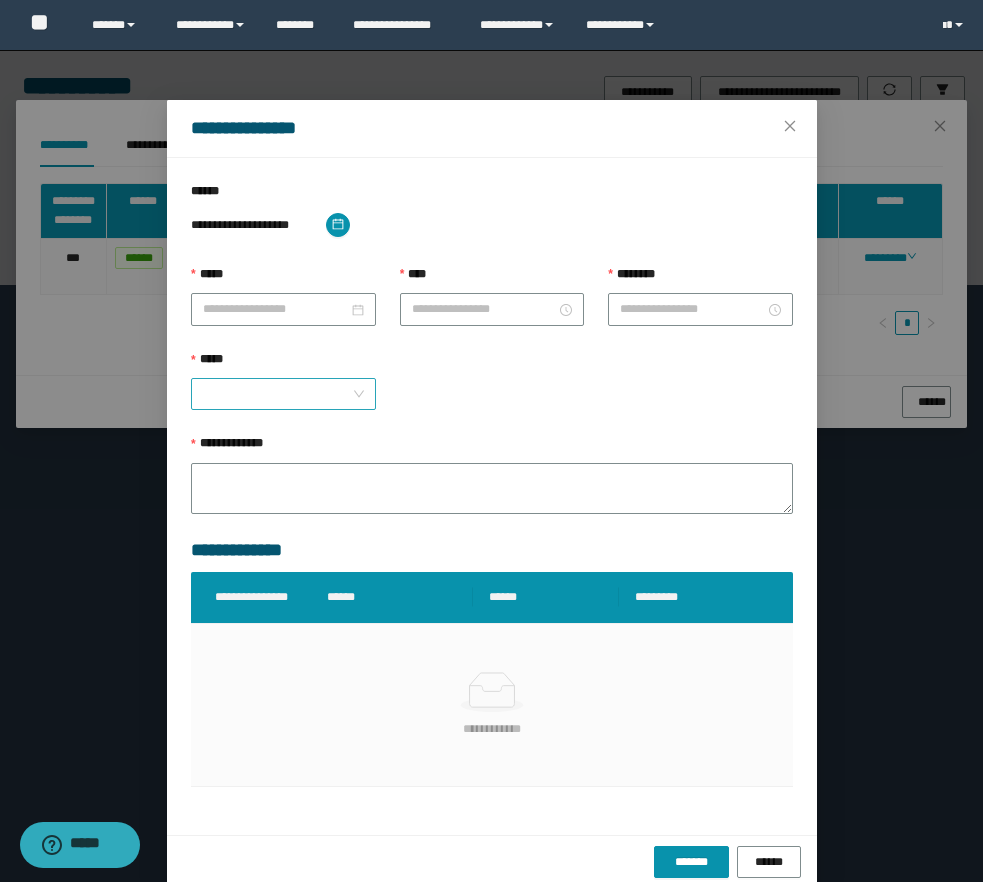 type on "**********" 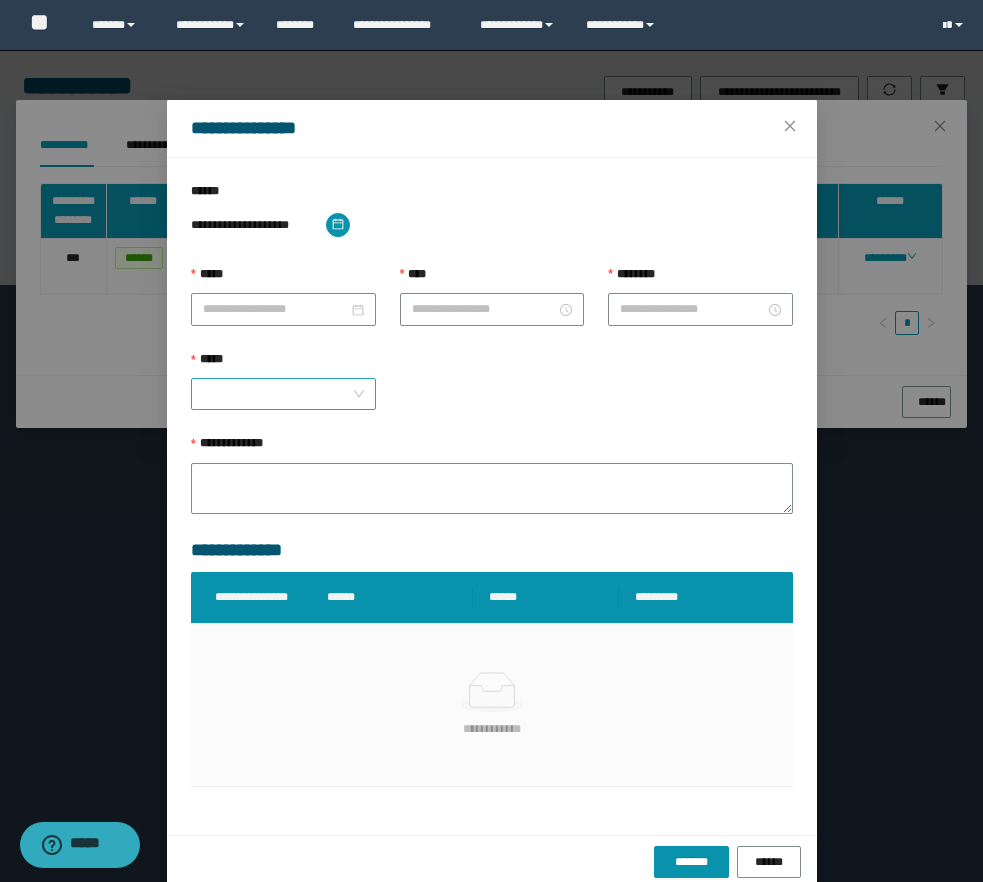 type on "*******" 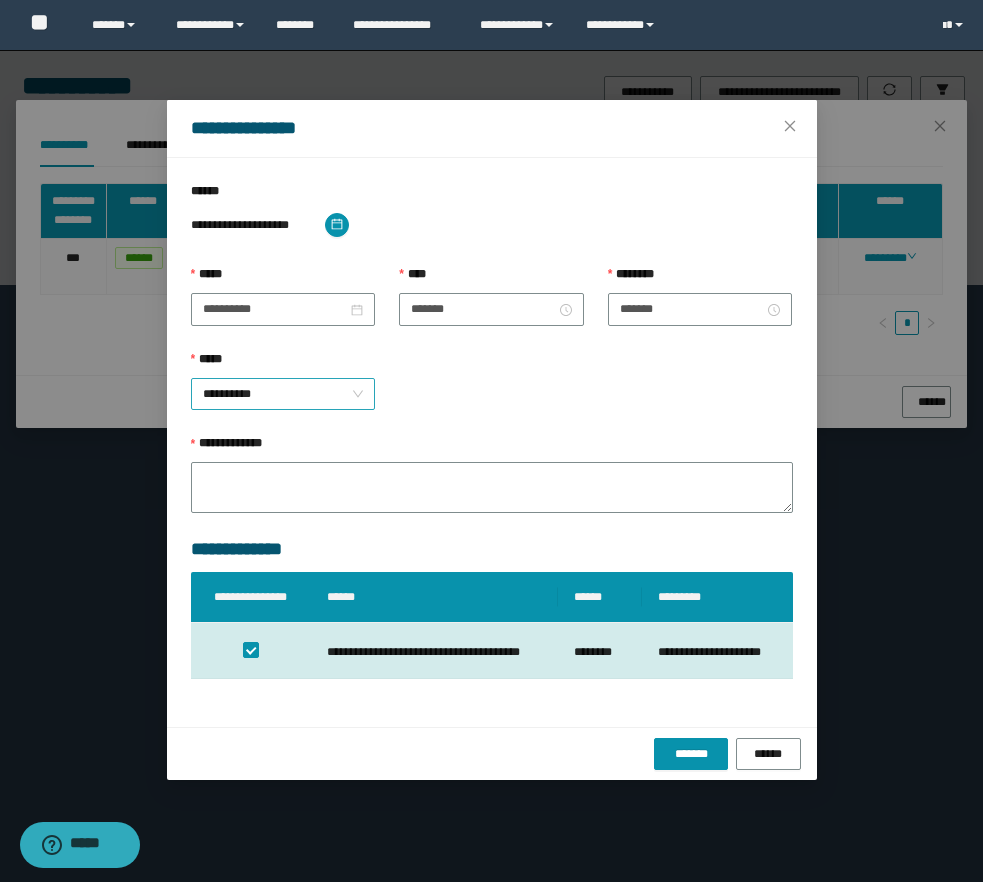click on "**********" at bounding box center (283, 394) 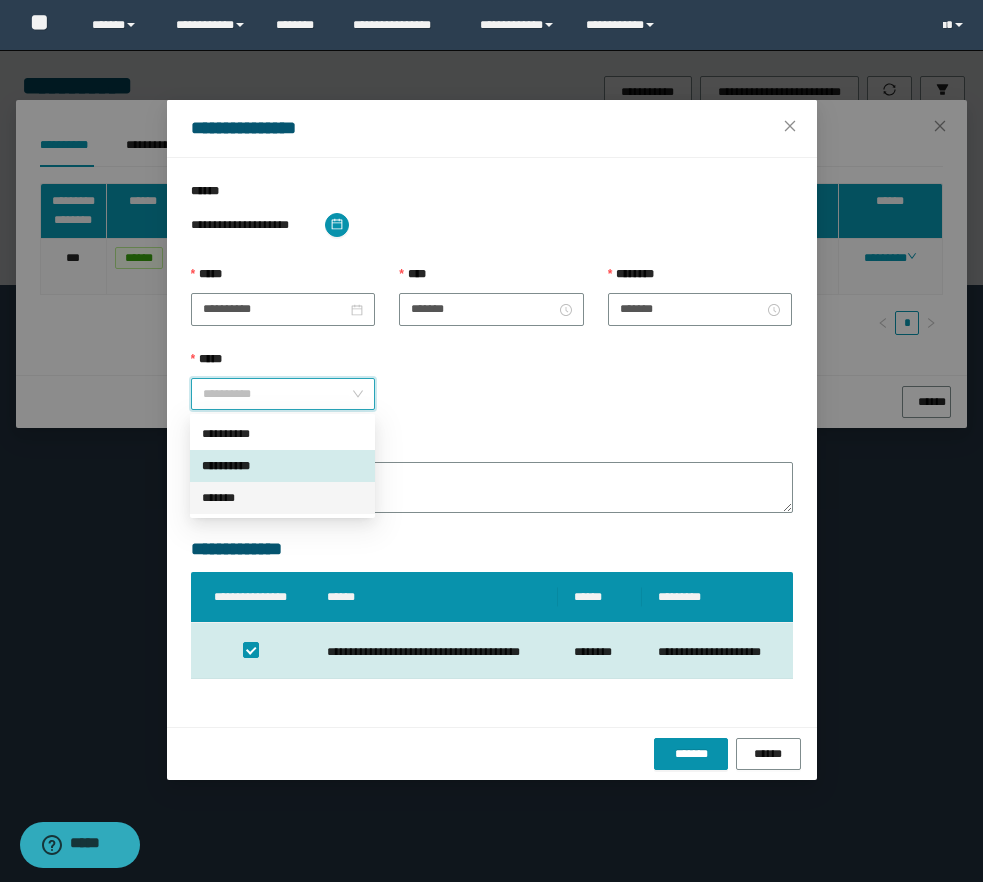 click on "*******" at bounding box center [282, 498] 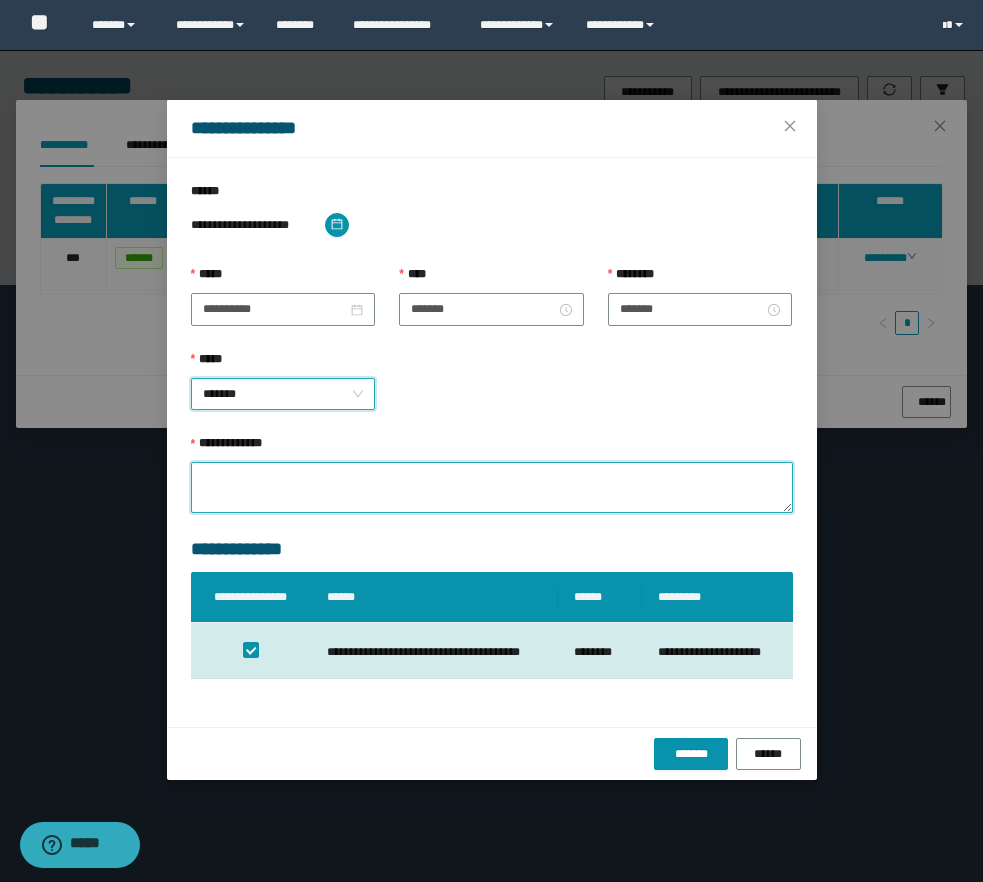 drag, startPoint x: 482, startPoint y: 482, endPoint x: 494, endPoint y: 473, distance: 15 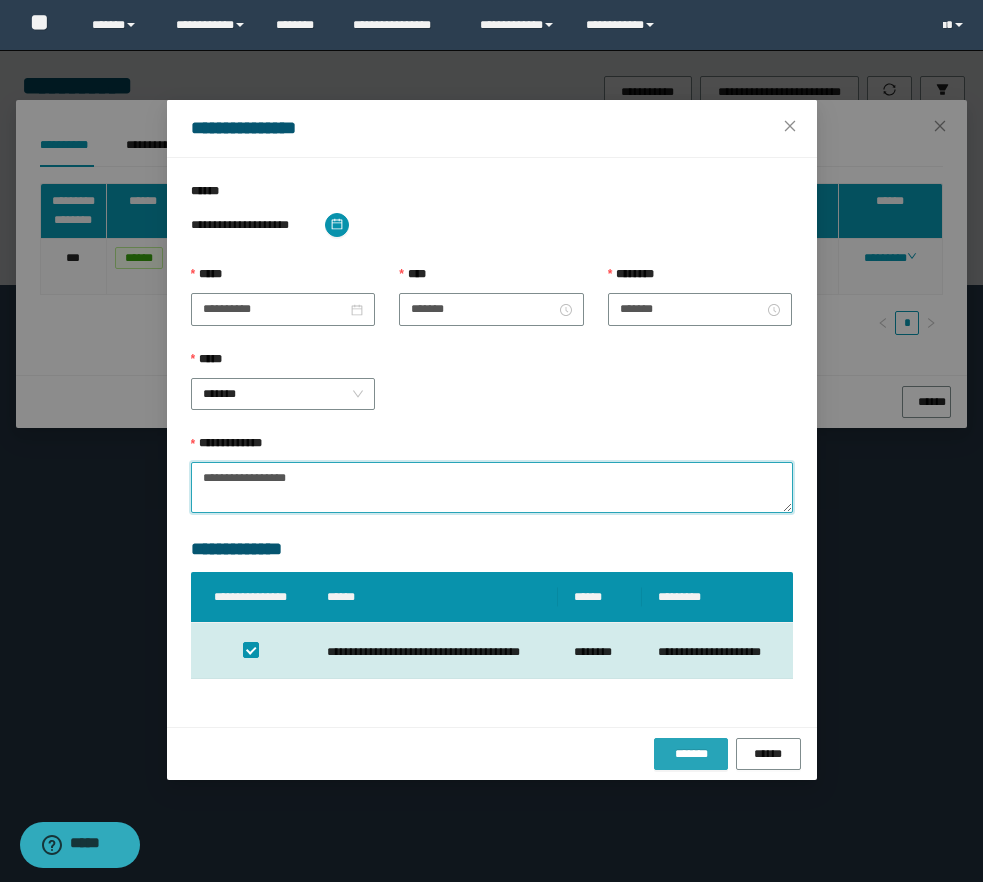 type on "**********" 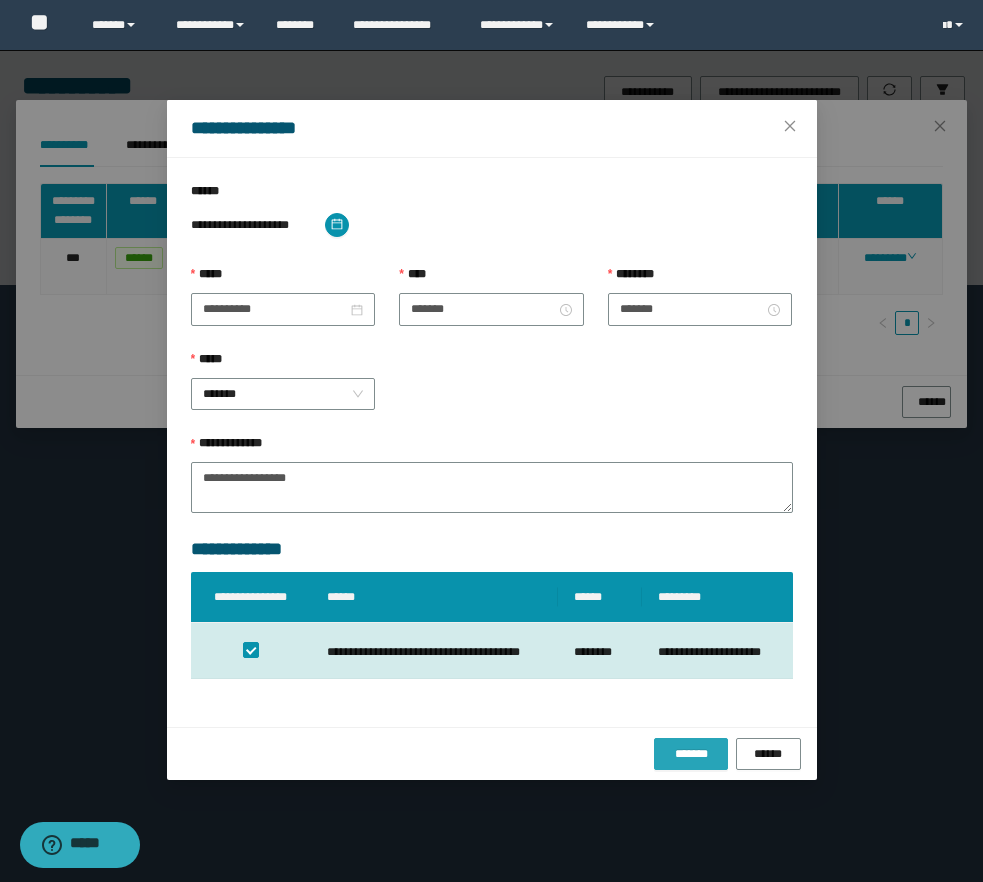 click on "*******" at bounding box center (691, 754) 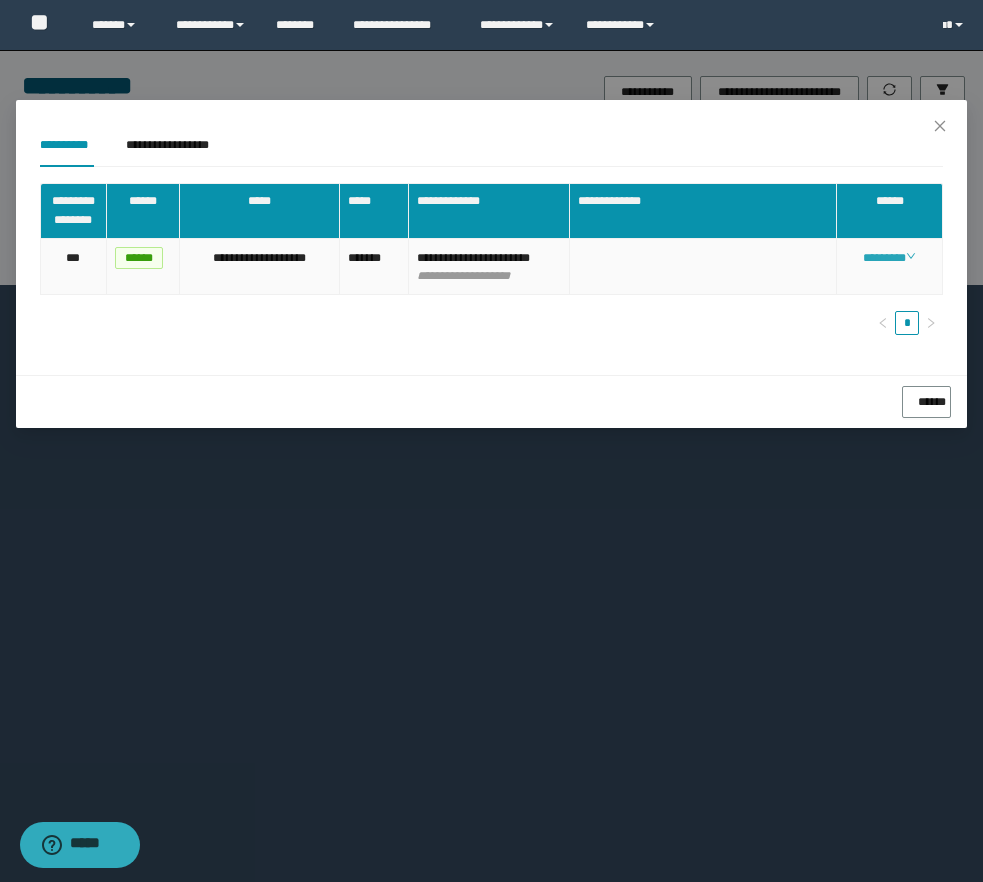 click on "********" at bounding box center (889, 258) 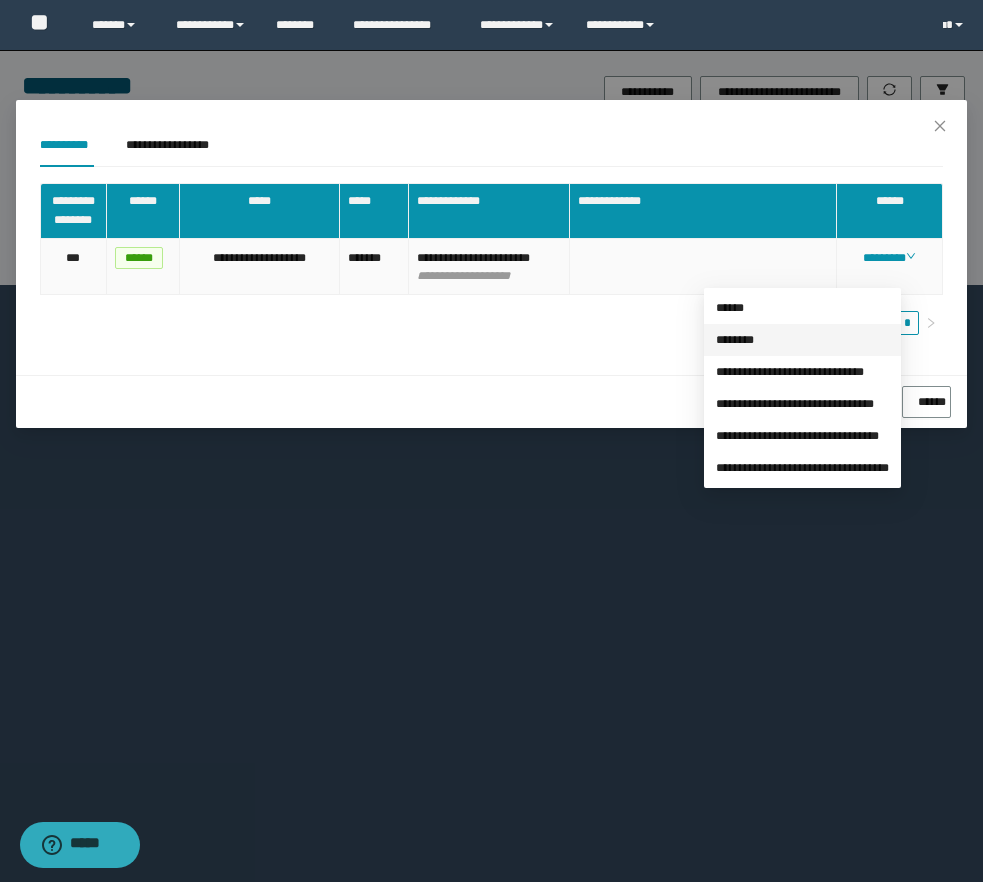 click on "********" at bounding box center [735, 340] 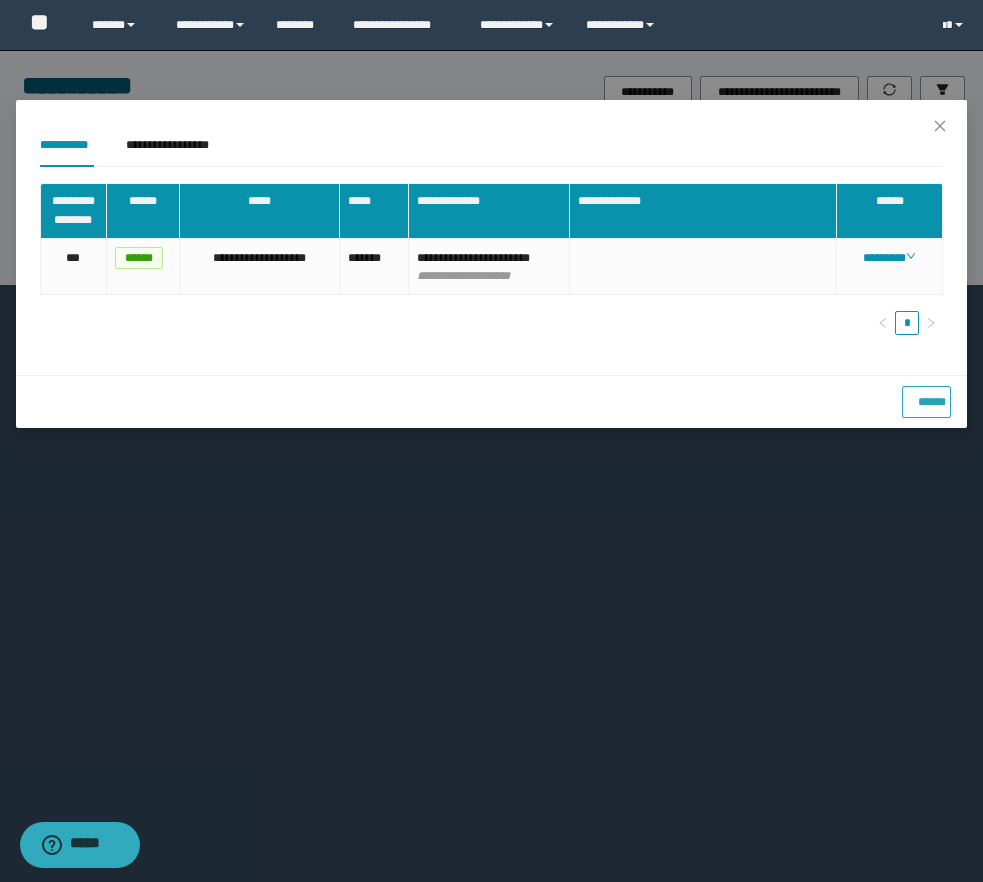 click on "******" at bounding box center (926, 398) 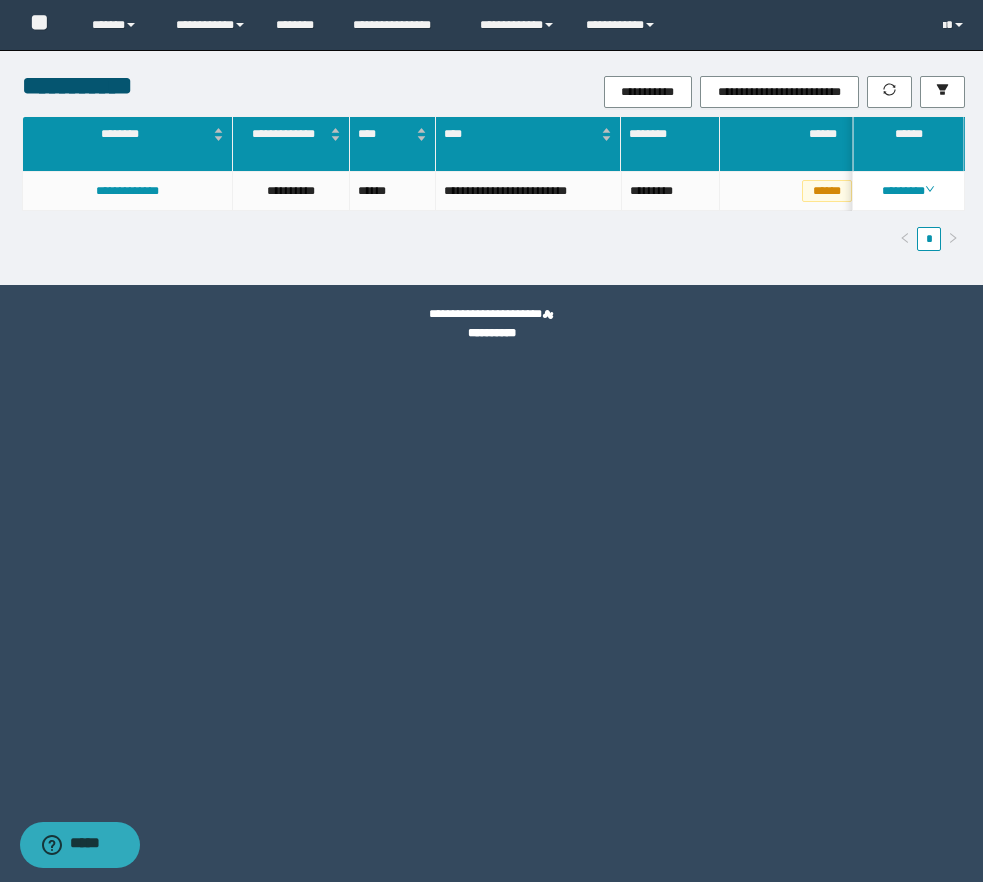 click on "**********" at bounding box center [491, 441] 